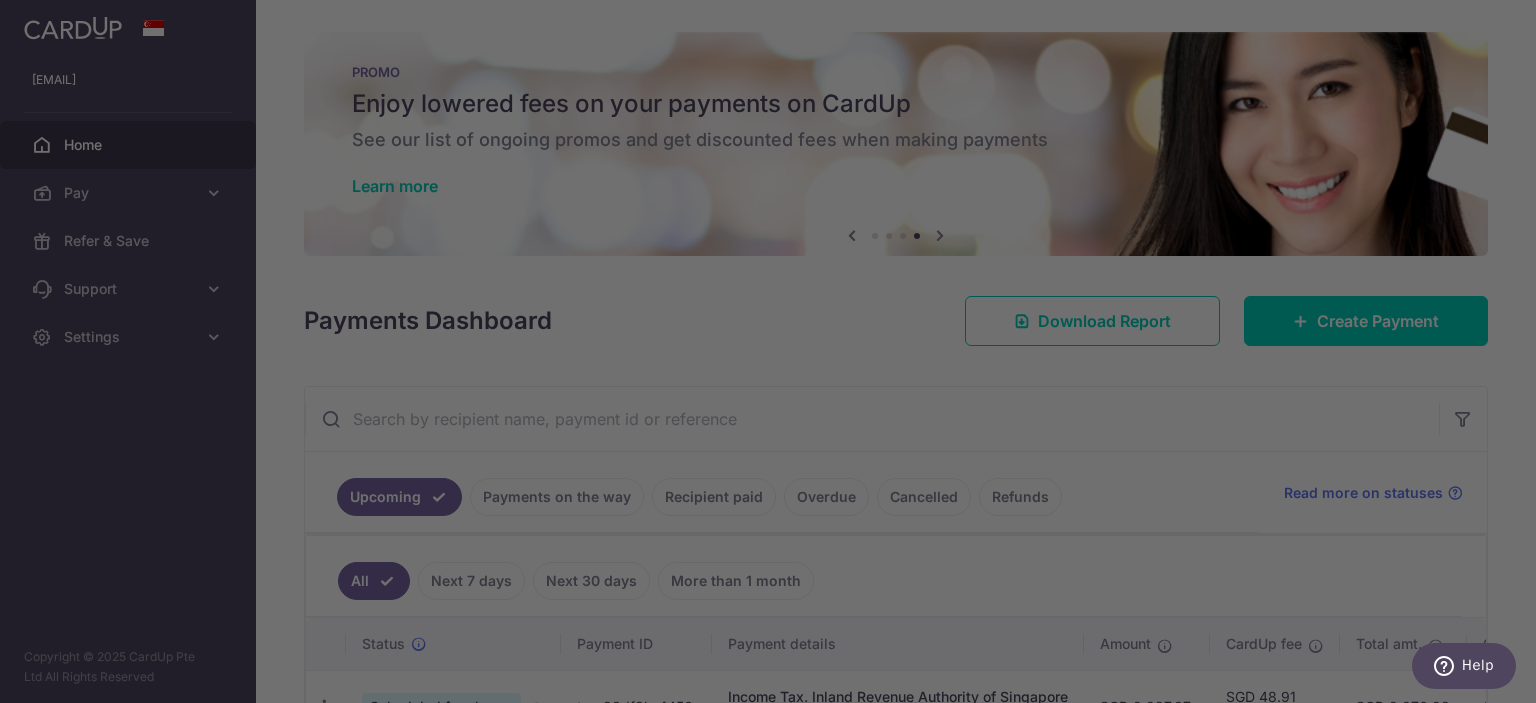 scroll, scrollTop: 0, scrollLeft: 0, axis: both 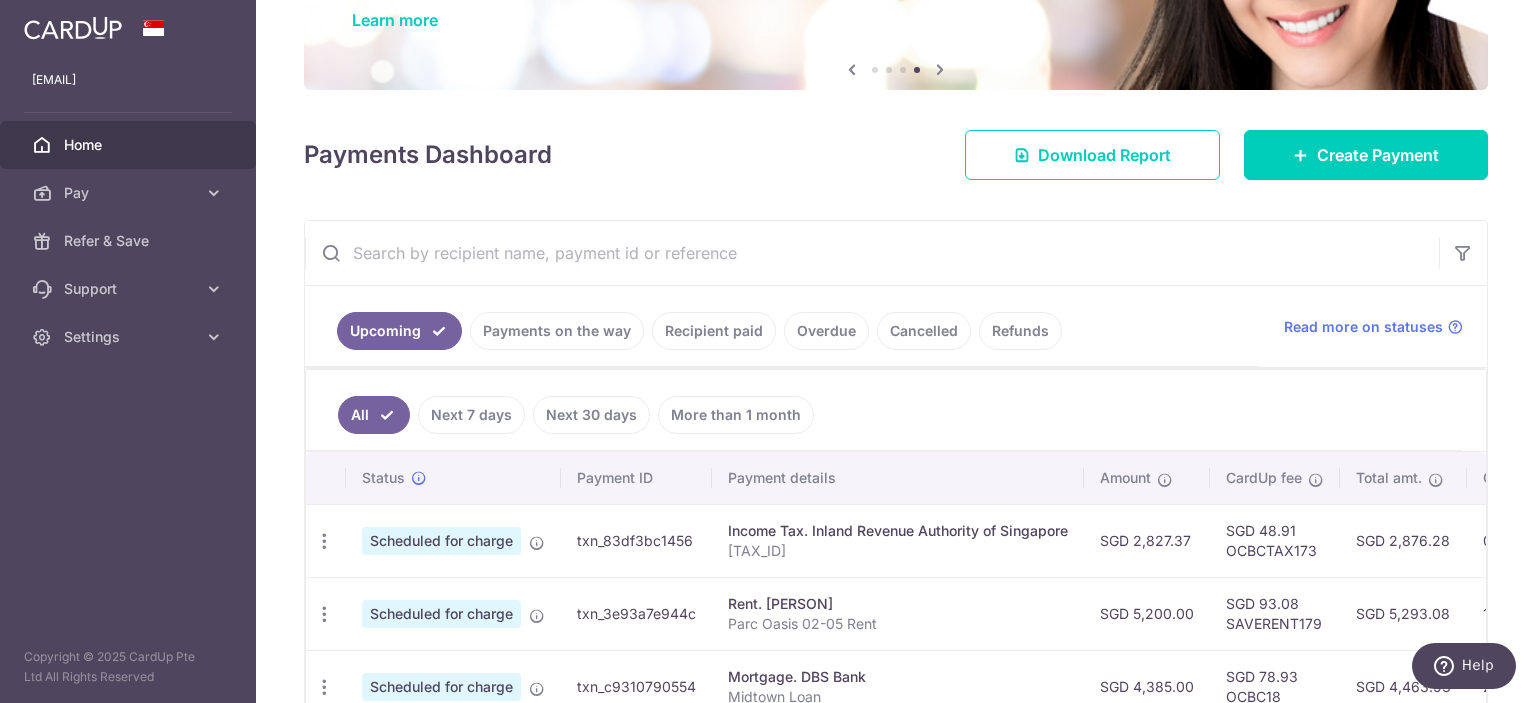 click at bounding box center (872, 253) 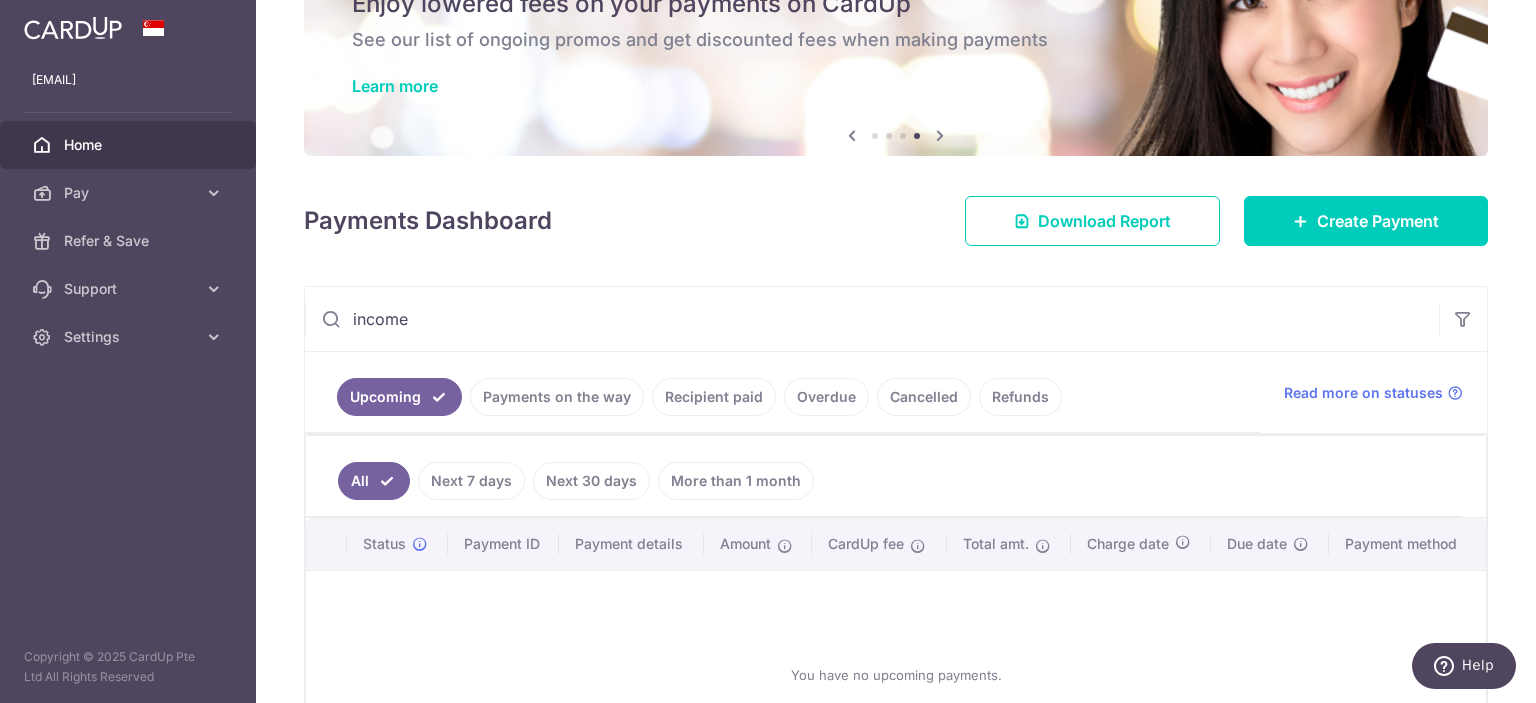 scroll, scrollTop: 166, scrollLeft: 0, axis: vertical 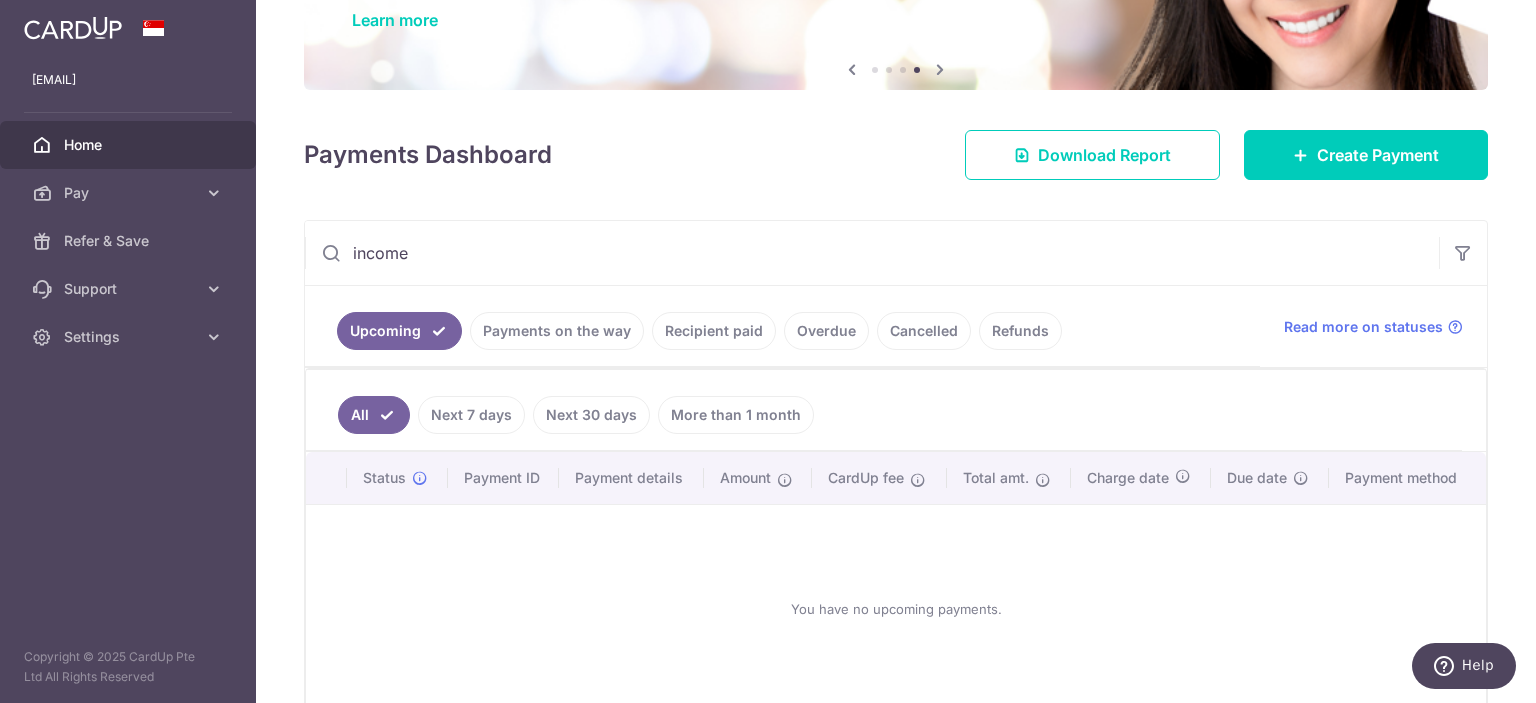 type on "income" 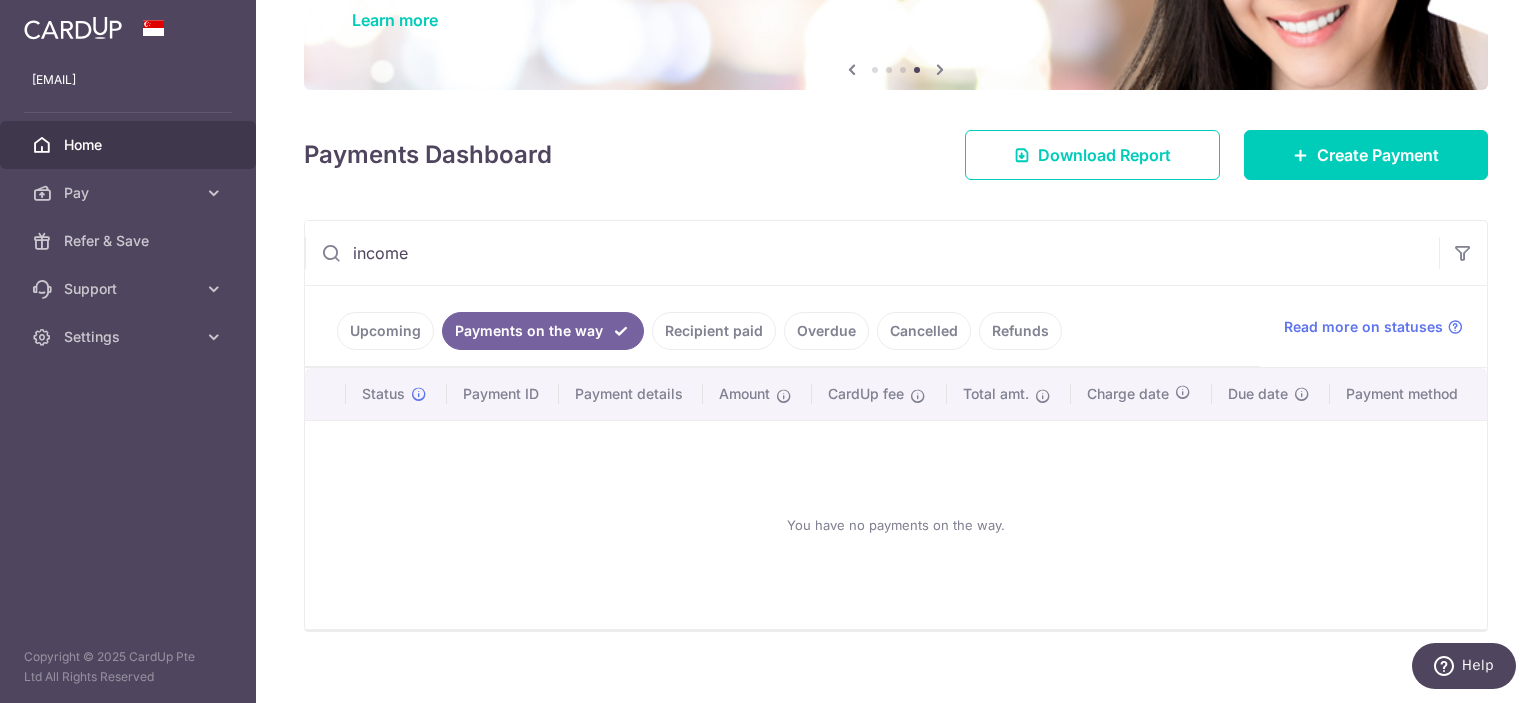 click on "Recipient paid" at bounding box center [714, 331] 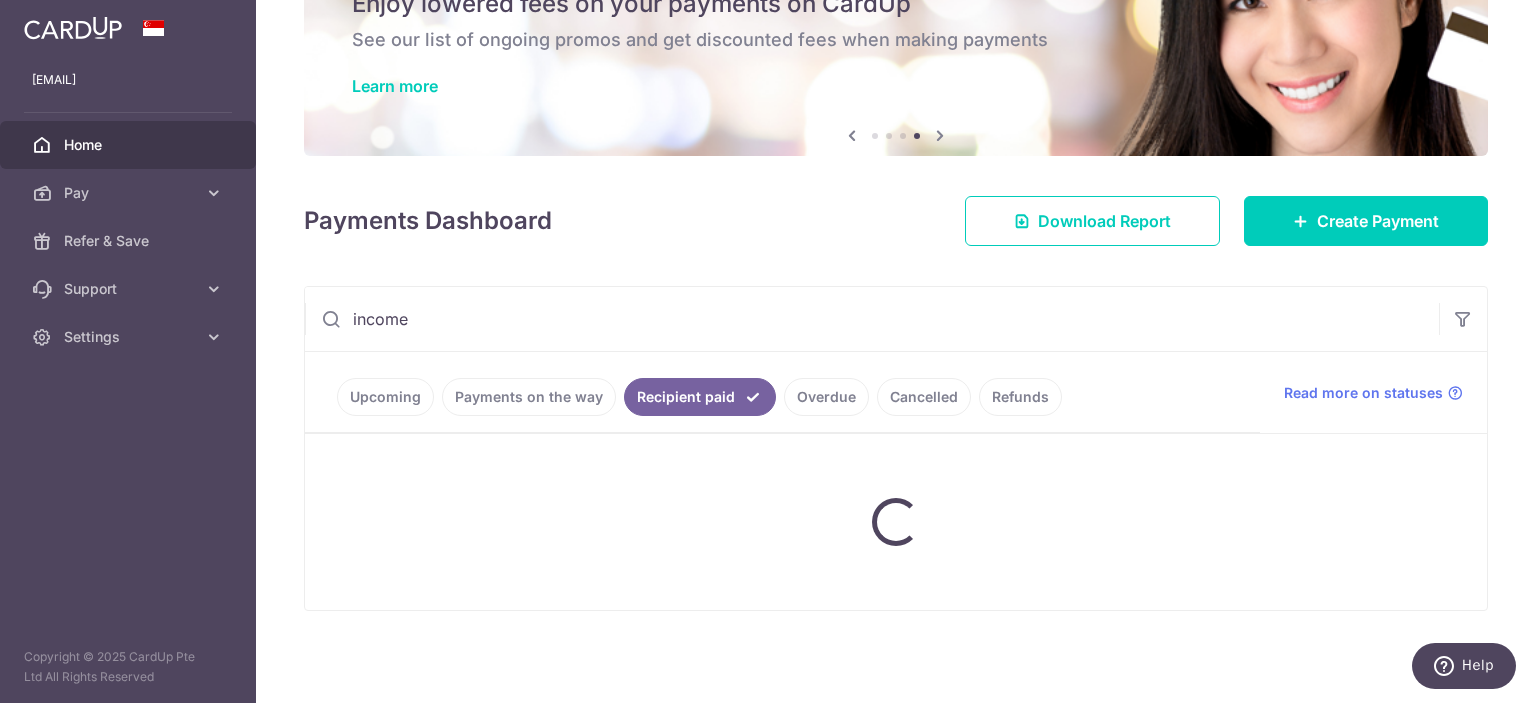 scroll, scrollTop: 166, scrollLeft: 0, axis: vertical 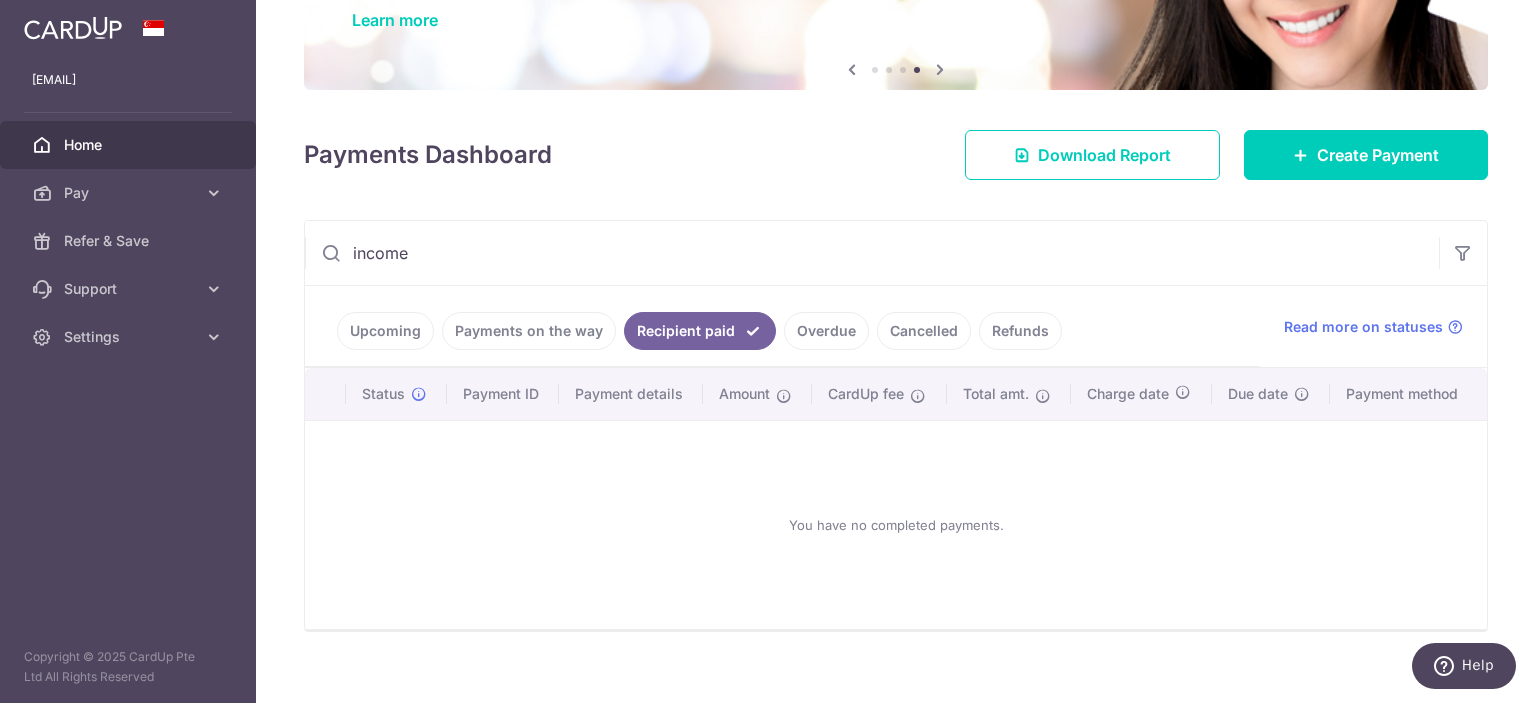 drag, startPoint x: 454, startPoint y: 263, endPoint x: 273, endPoint y: 260, distance: 181.02486 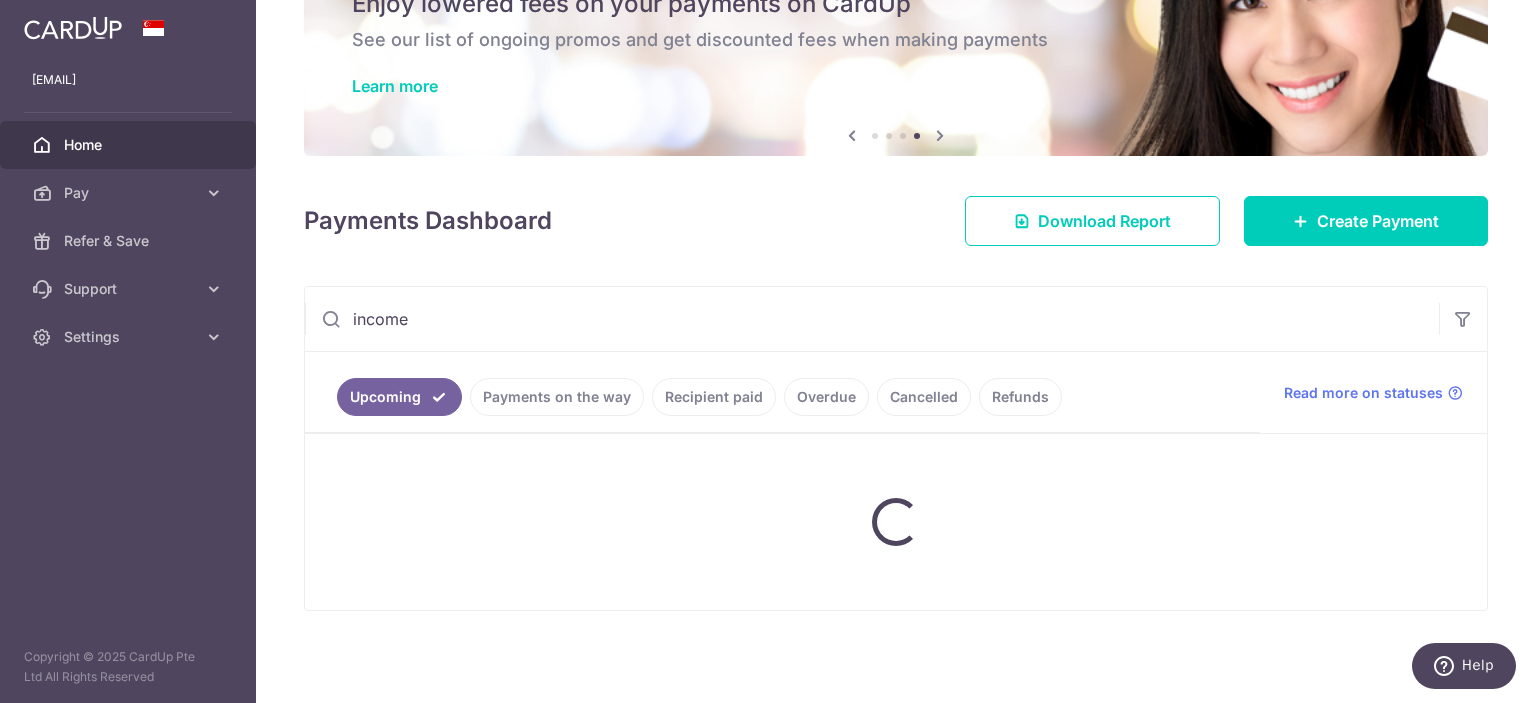 scroll, scrollTop: 166, scrollLeft: 0, axis: vertical 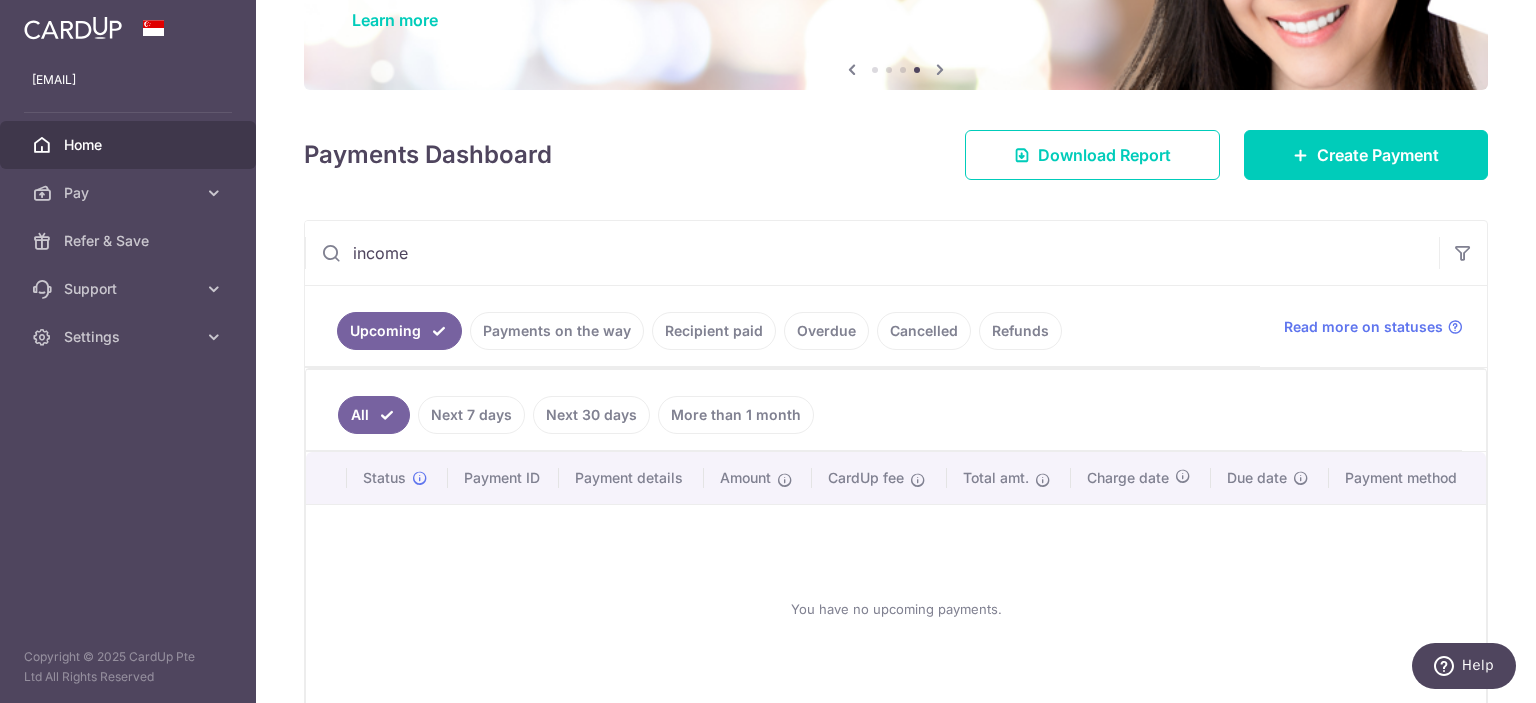 click on "income" at bounding box center [872, 253] 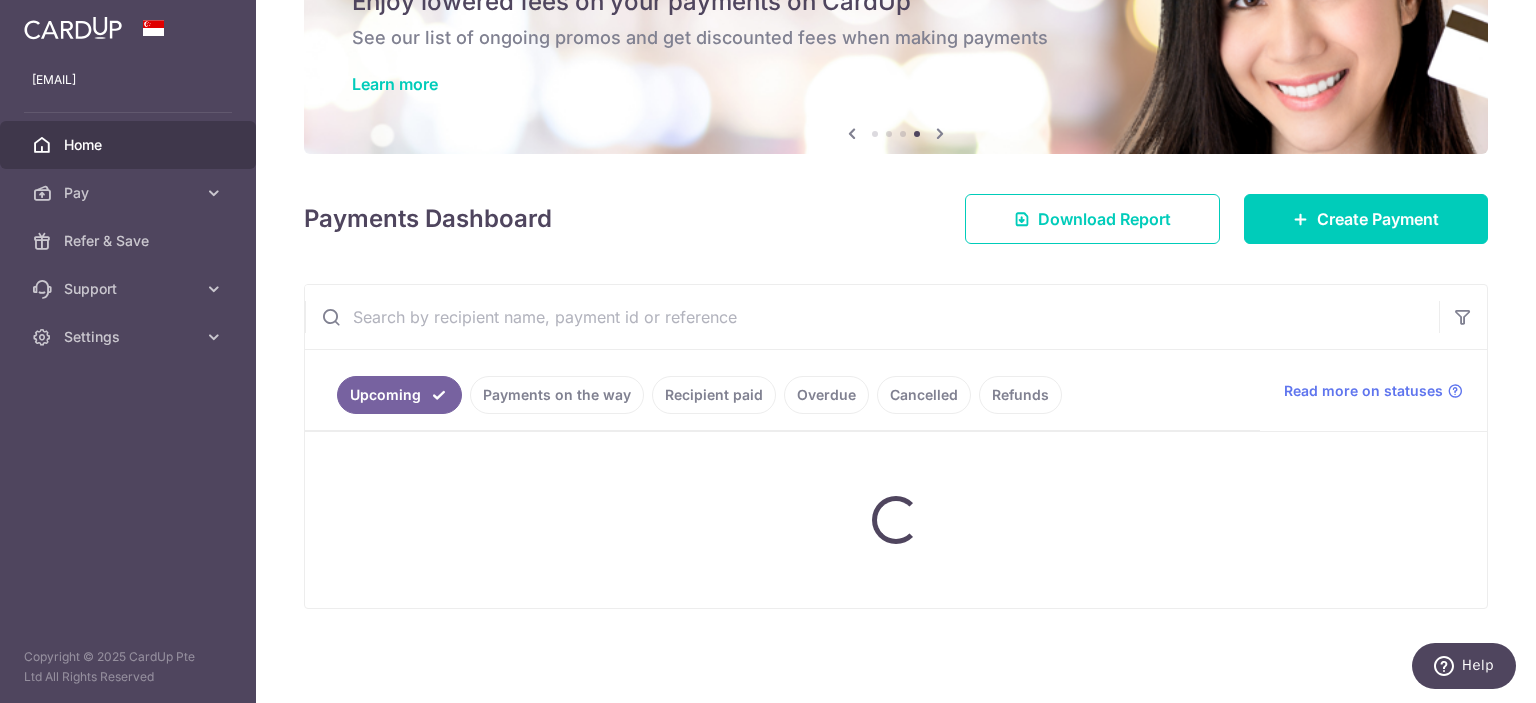 scroll, scrollTop: 100, scrollLeft: 0, axis: vertical 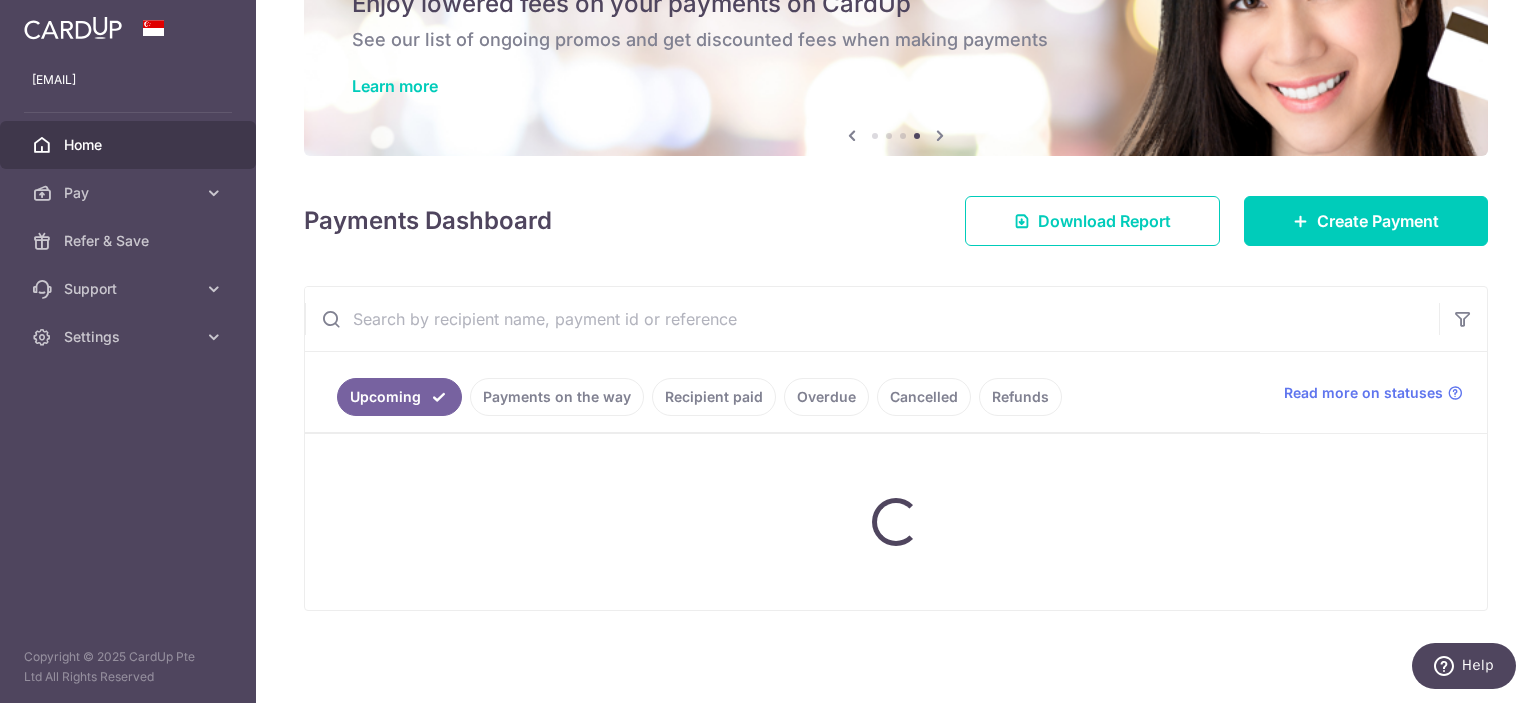 click on "×
Pause Schedule
Pause all future payments in this series
Pause just this one payment
By clicking below, you confirm you are pausing this payment to   on  . Payments can be unpaused at anytime prior to payment taken date.
Confirm
Cancel Schedule
Cancel all future payments in this series
Cancel just this one payment
Confirm
Approve Payment
Recipient Bank Details" at bounding box center (896, 351) 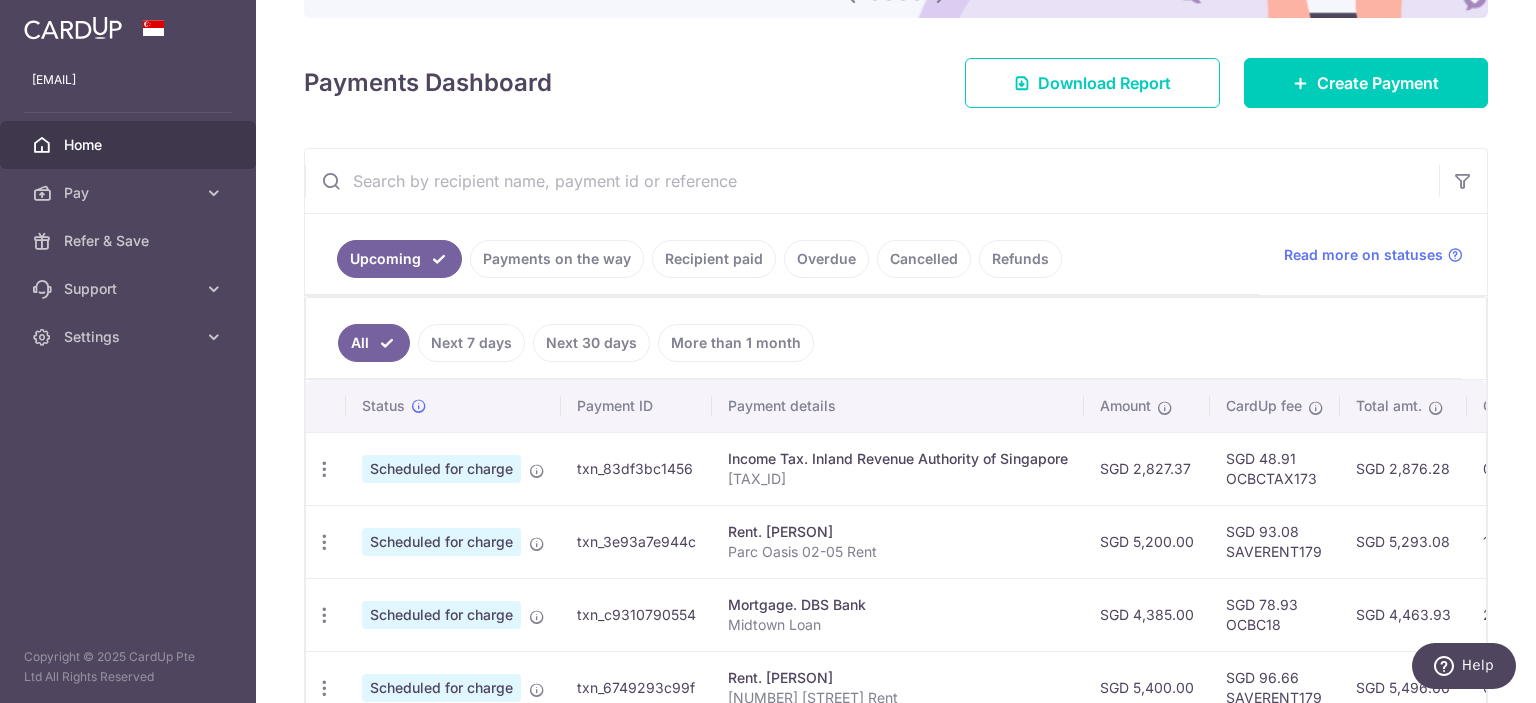 scroll, scrollTop: 267, scrollLeft: 0, axis: vertical 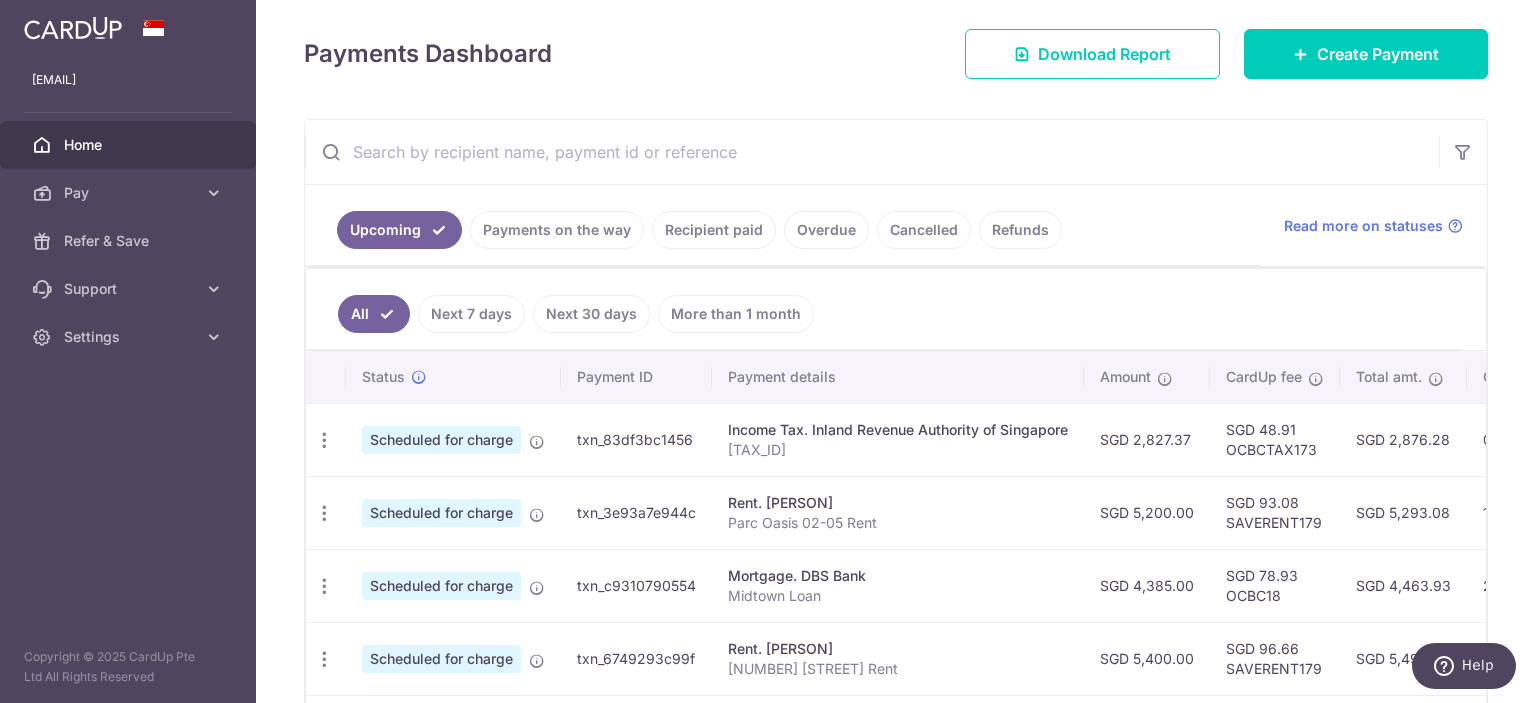 drag, startPoint x: 726, startPoint y: 428, endPoint x: 1077, endPoint y: 427, distance: 351.00143 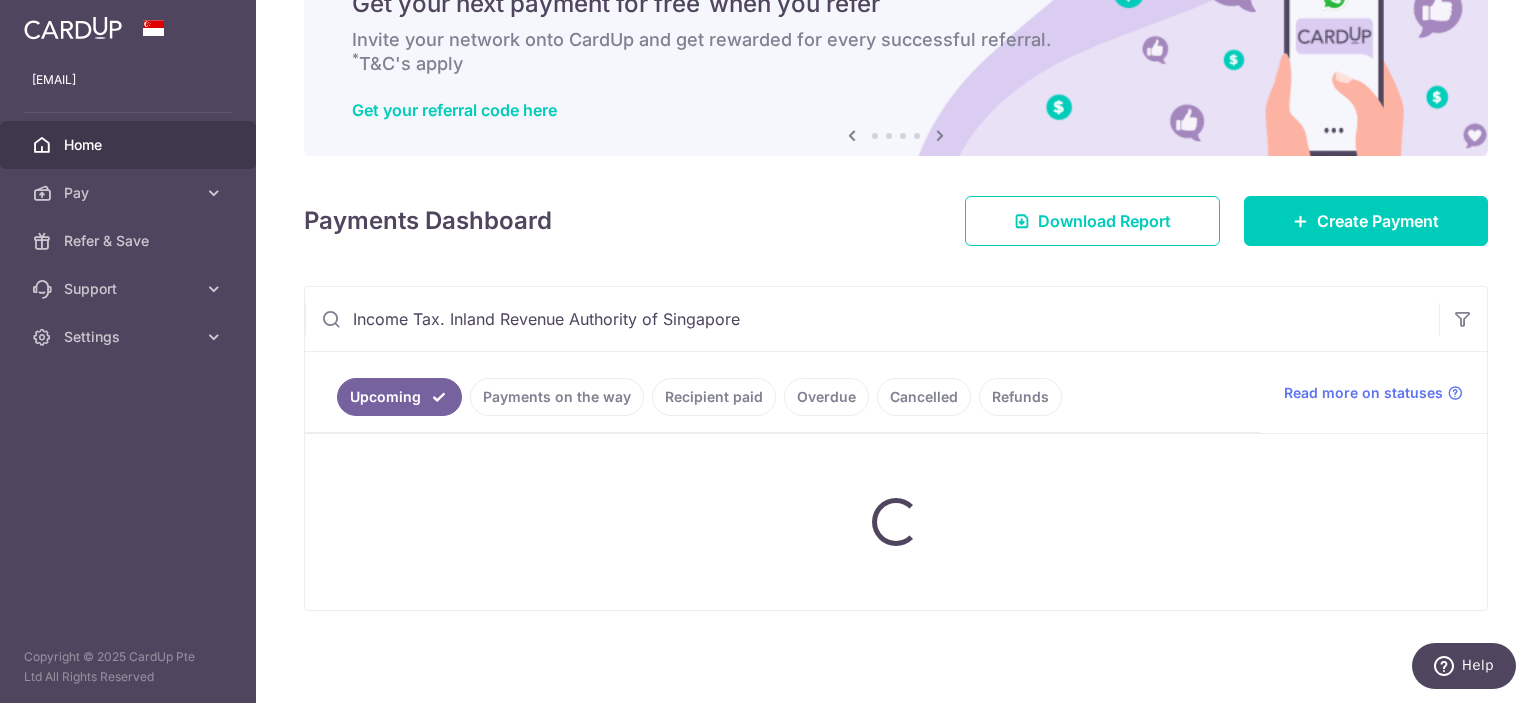 scroll, scrollTop: 267, scrollLeft: 0, axis: vertical 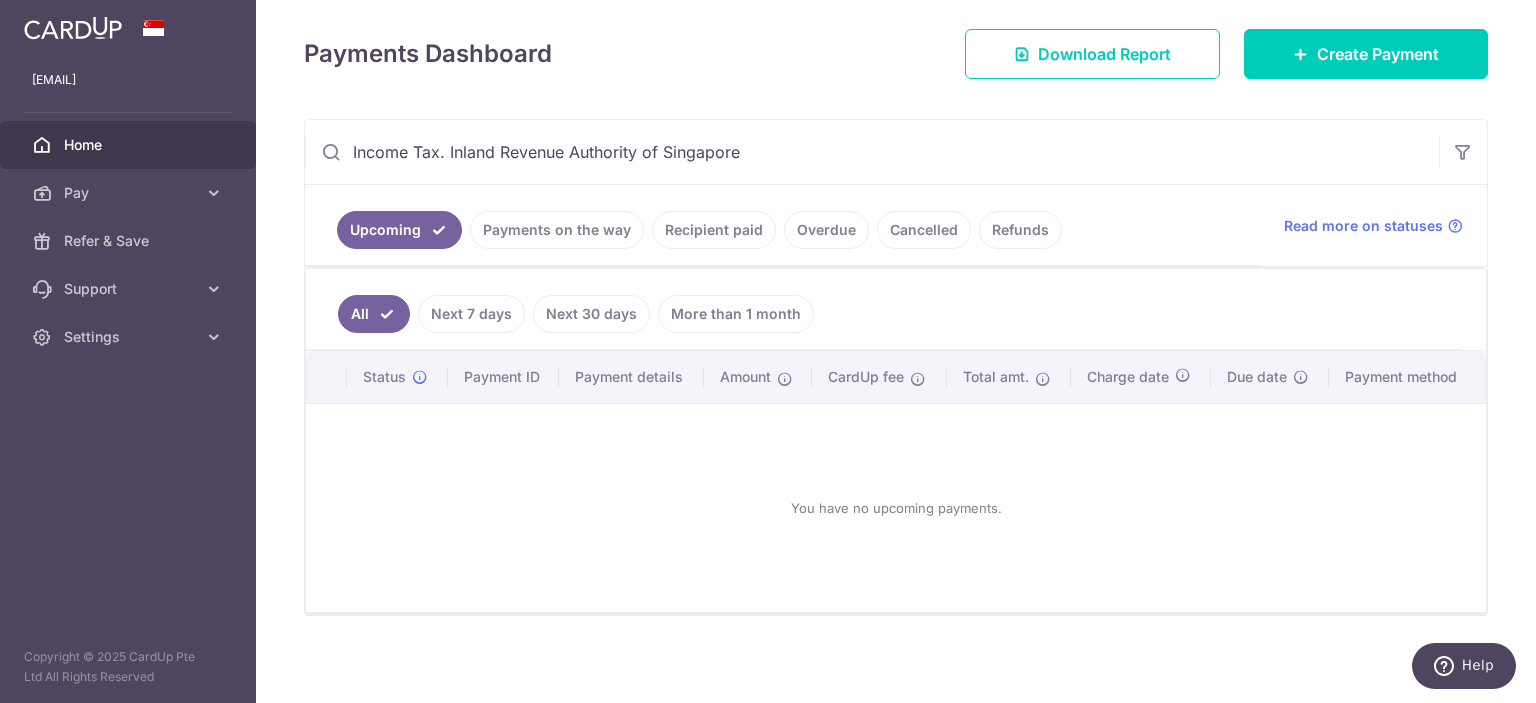 click on "Next 7 days" at bounding box center (471, 314) 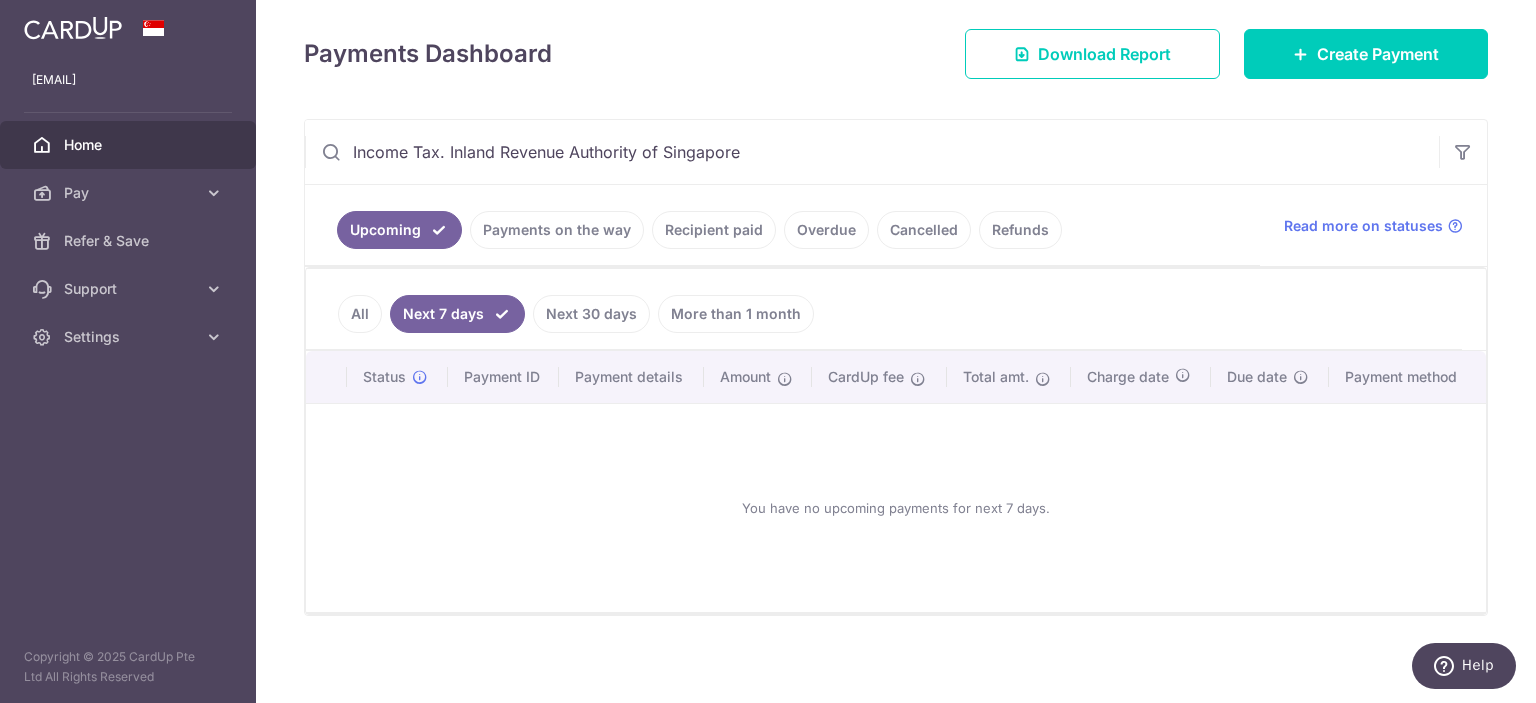 click on "All" at bounding box center (360, 314) 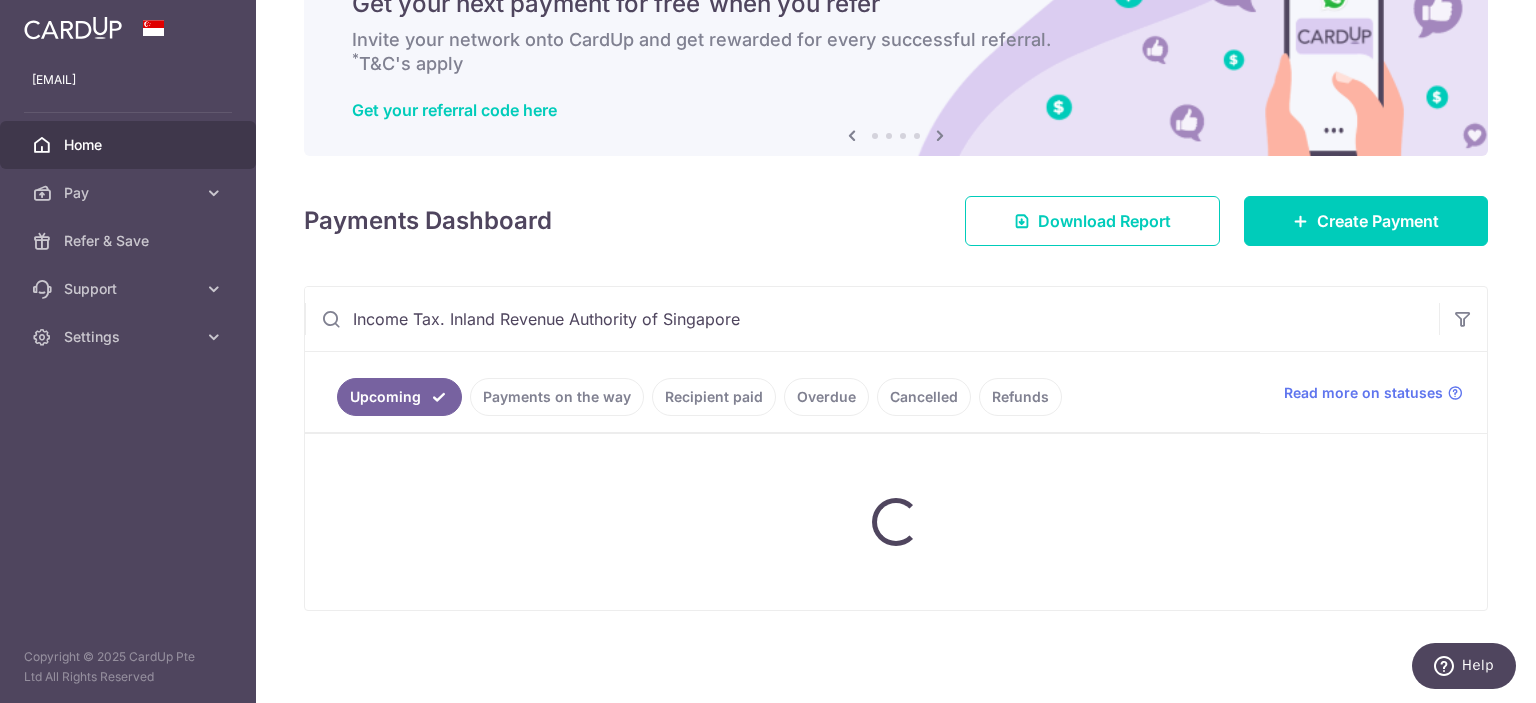scroll, scrollTop: 267, scrollLeft: 0, axis: vertical 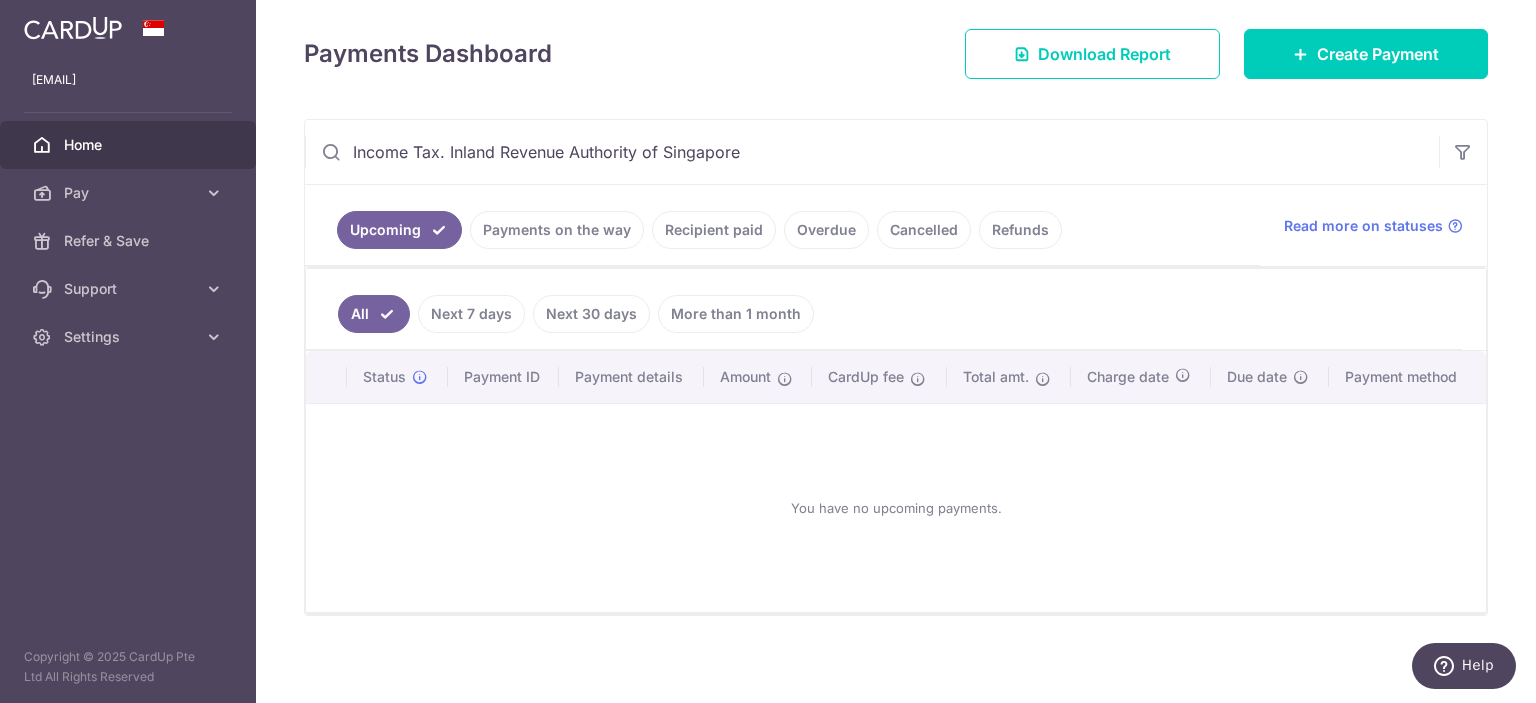 click on "Income Tax. Inland Revenue Authority of Singapore" at bounding box center (872, 152) 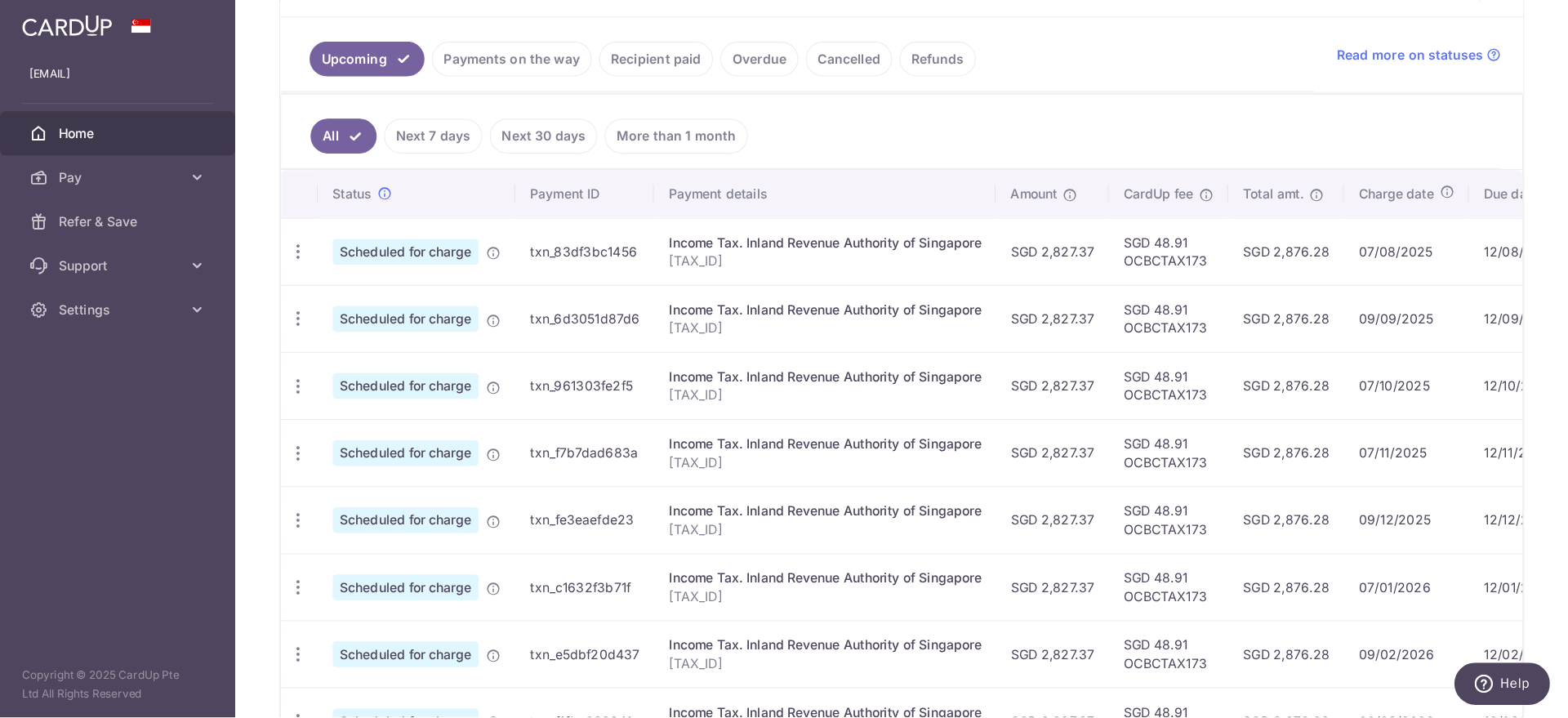 scroll, scrollTop: 355, scrollLeft: 0, axis: vertical 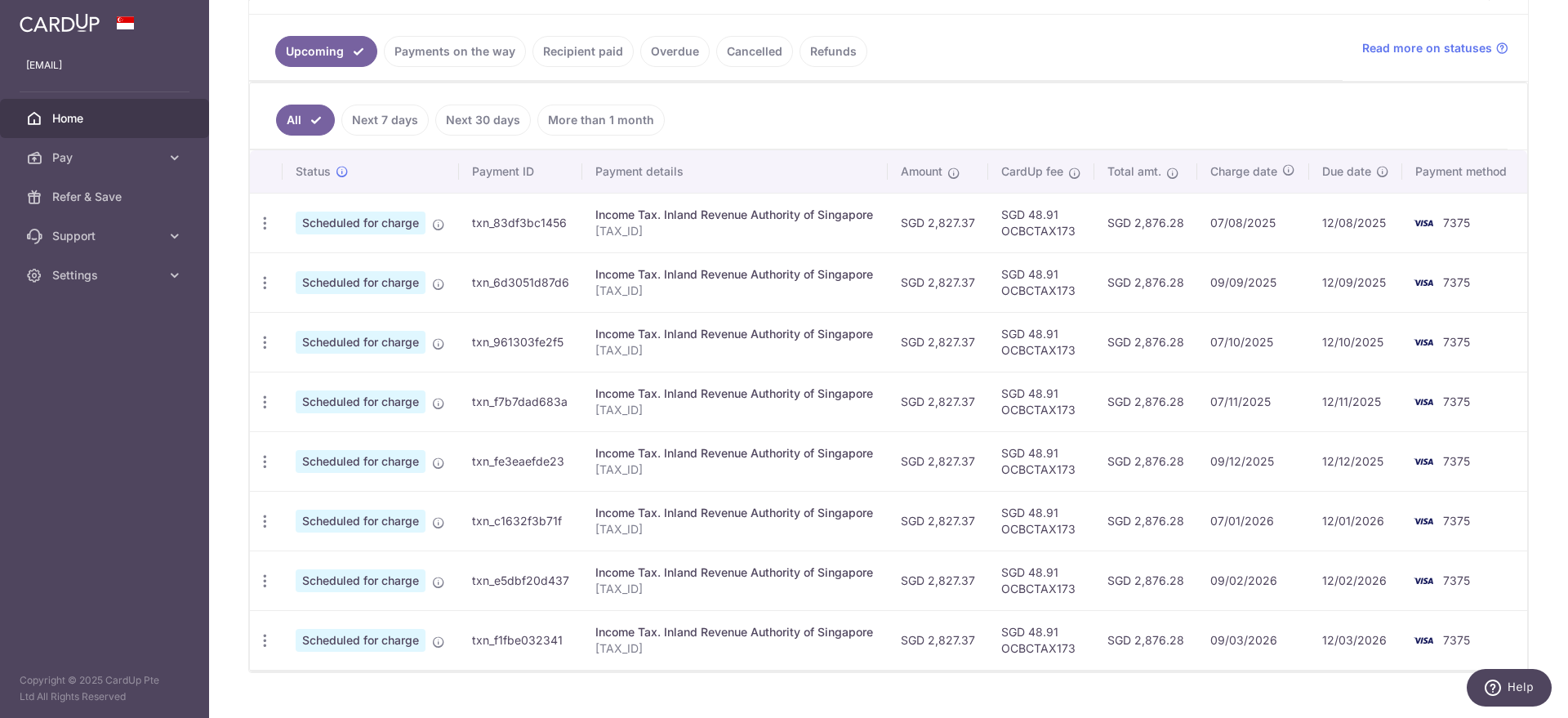 type on "inland" 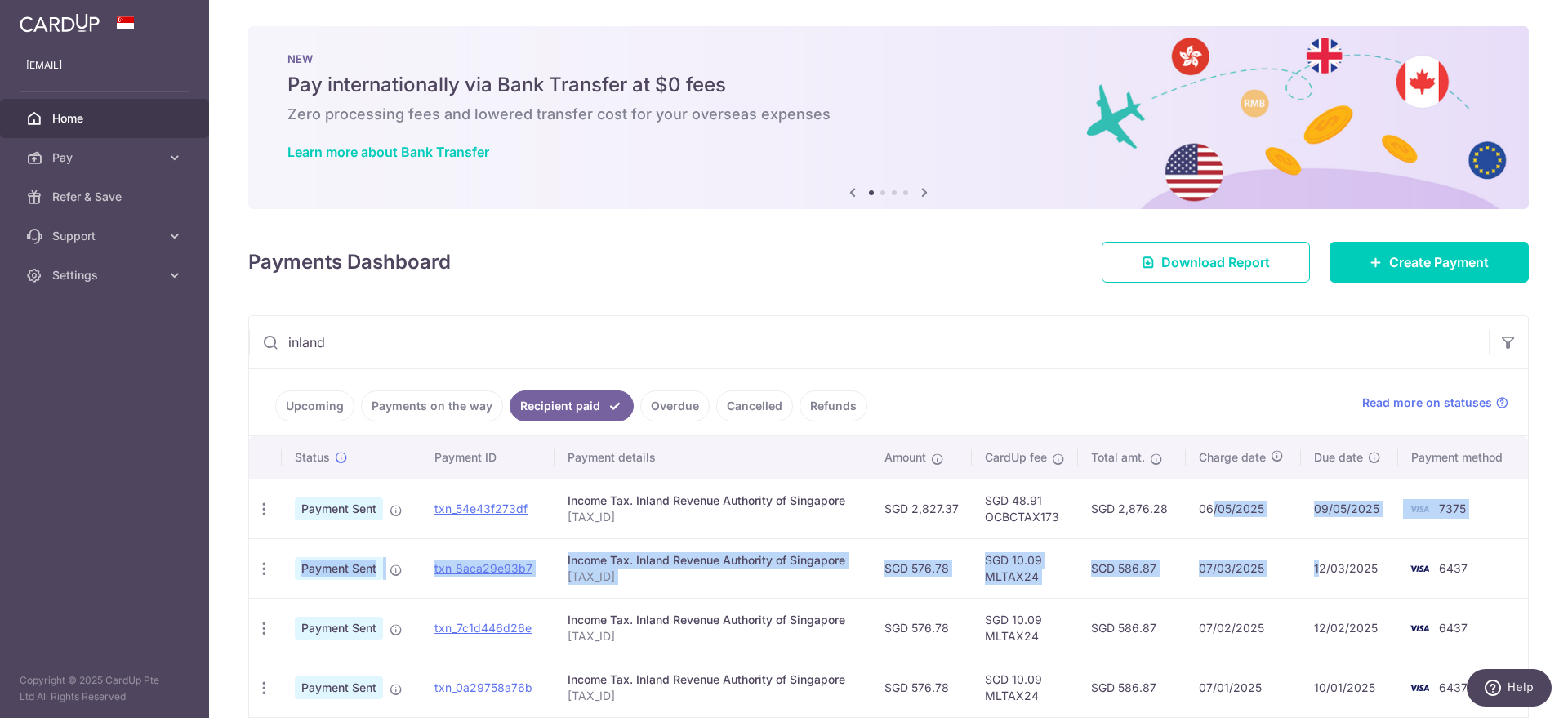 drag, startPoint x: 1209, startPoint y: 507, endPoint x: 1316, endPoint y: 565, distance: 121.70867 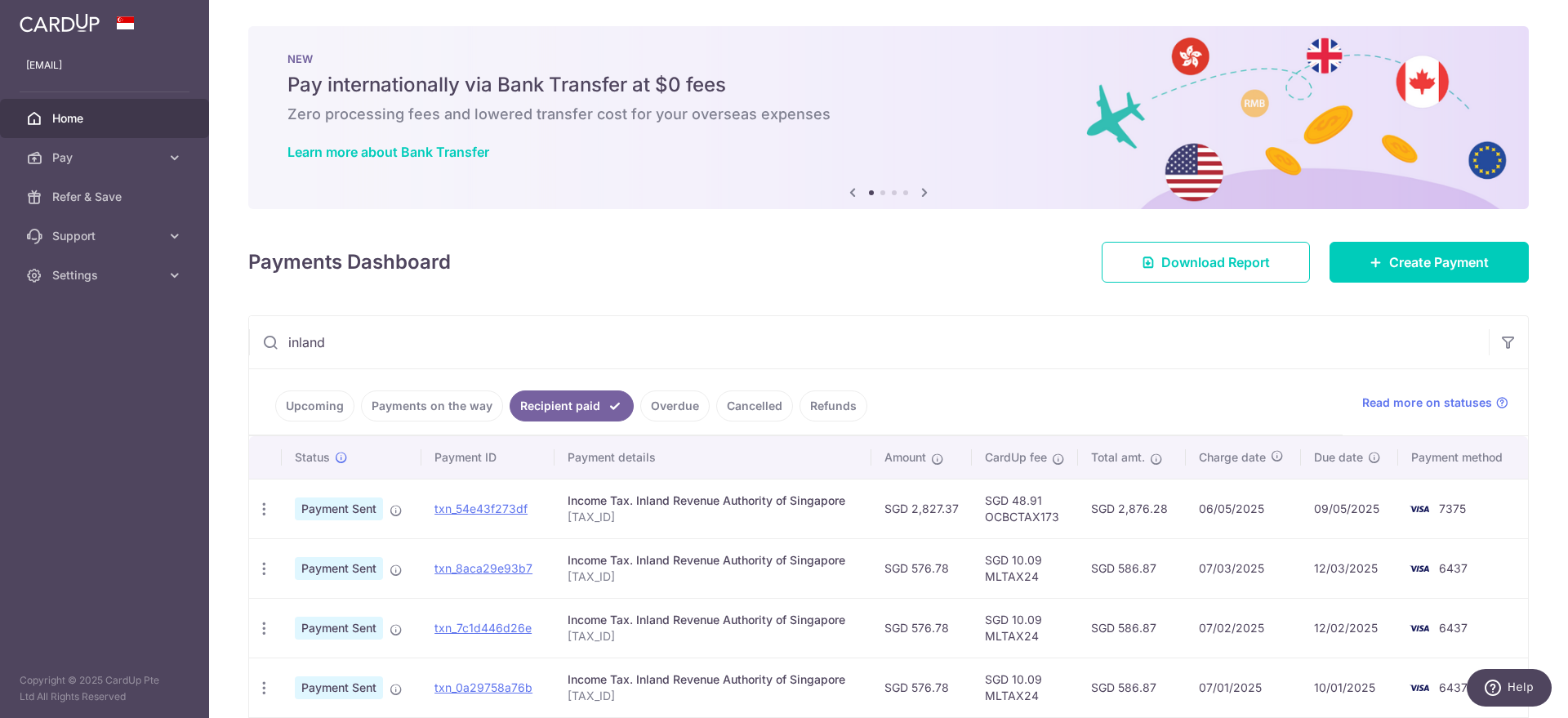 drag, startPoint x: 755, startPoint y: 323, endPoint x: 673, endPoint y: 352, distance: 86.977 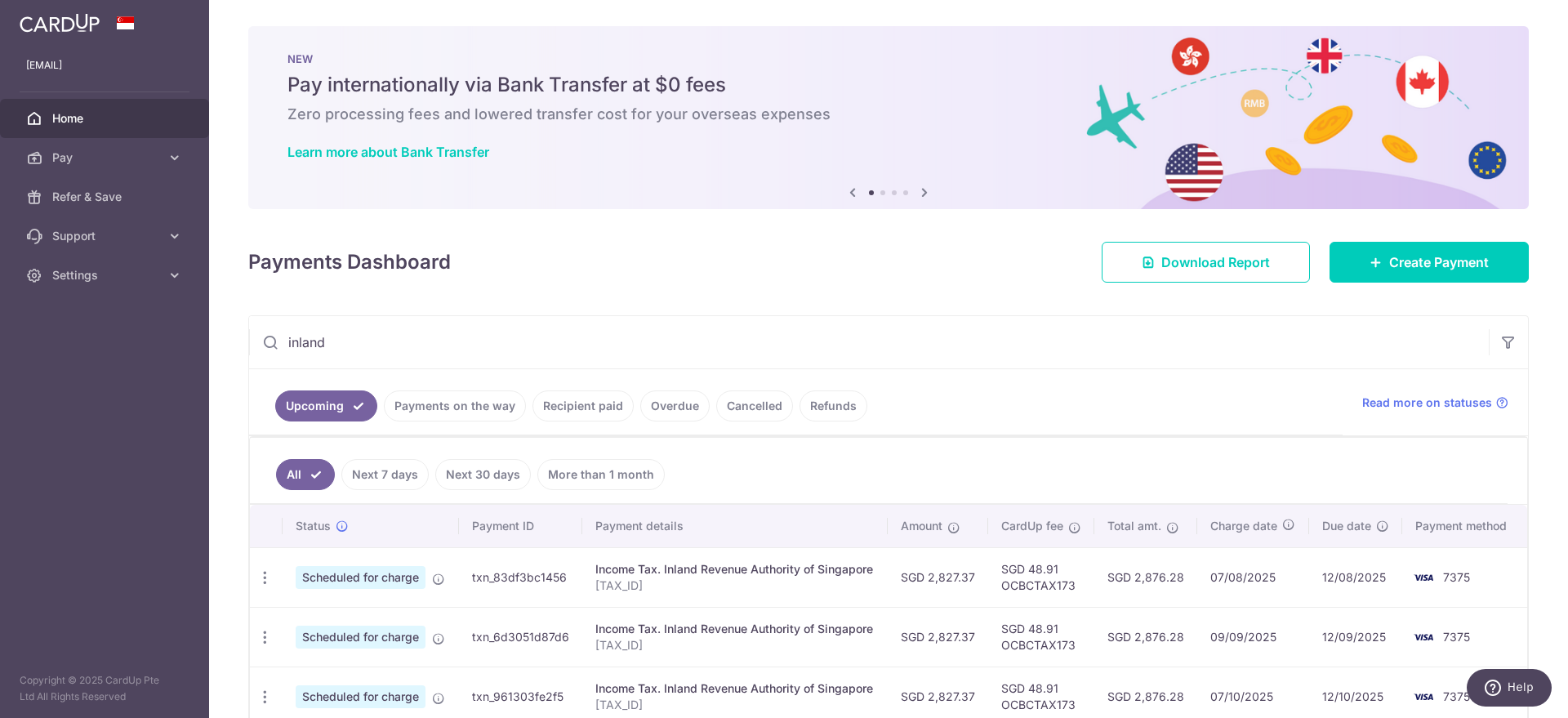 click on "Overdue" at bounding box center (675, 406) 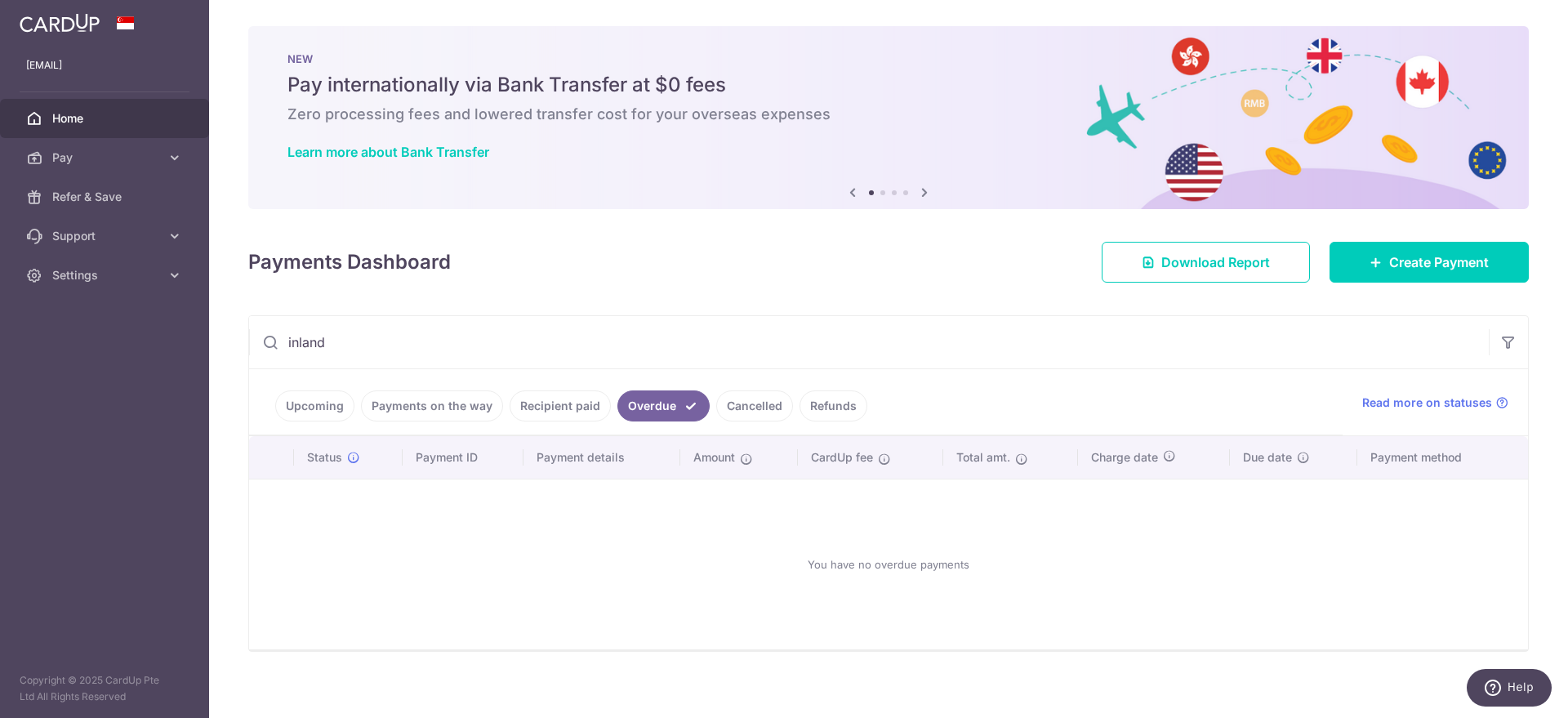 click on "Cancelled" at bounding box center (755, 406) 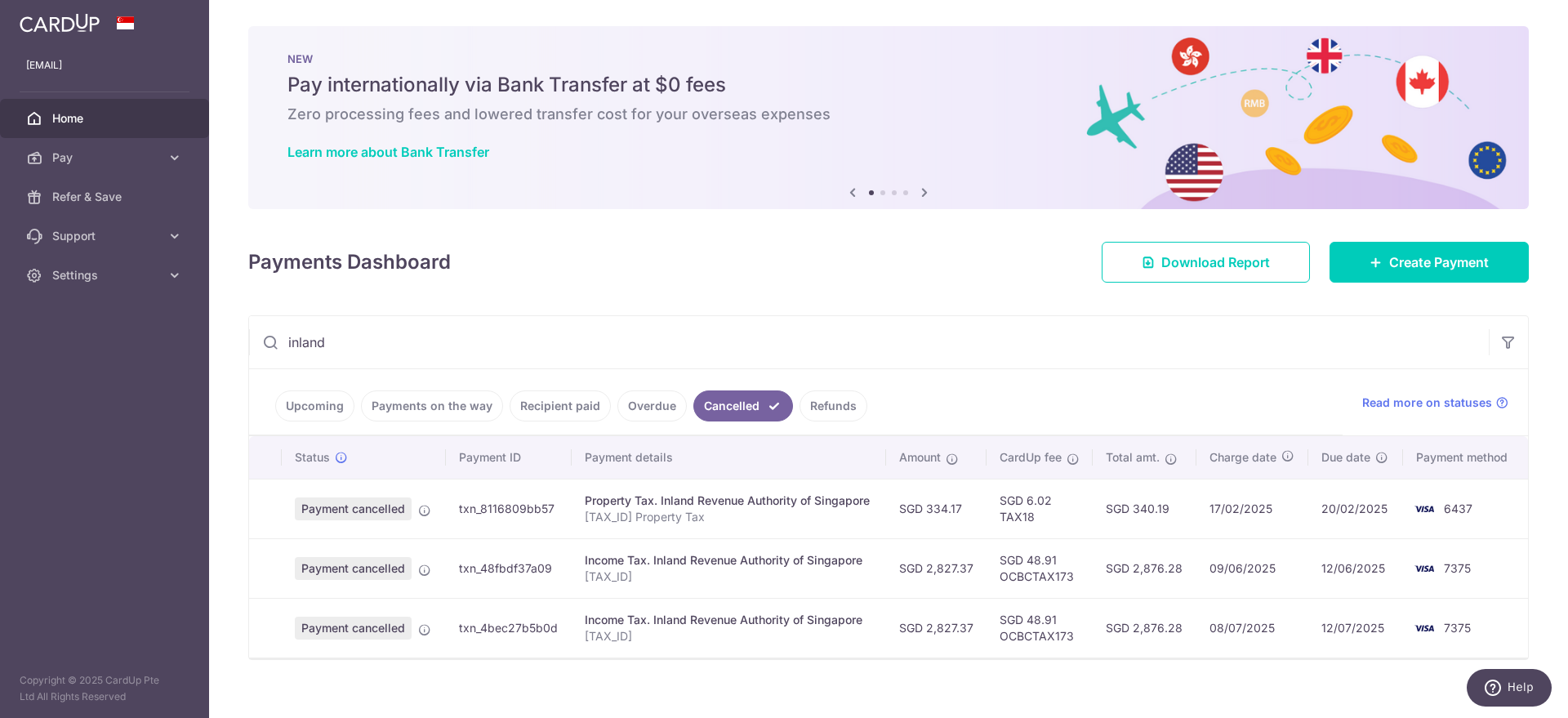 click on "Recipient paid" at bounding box center (560, 406) 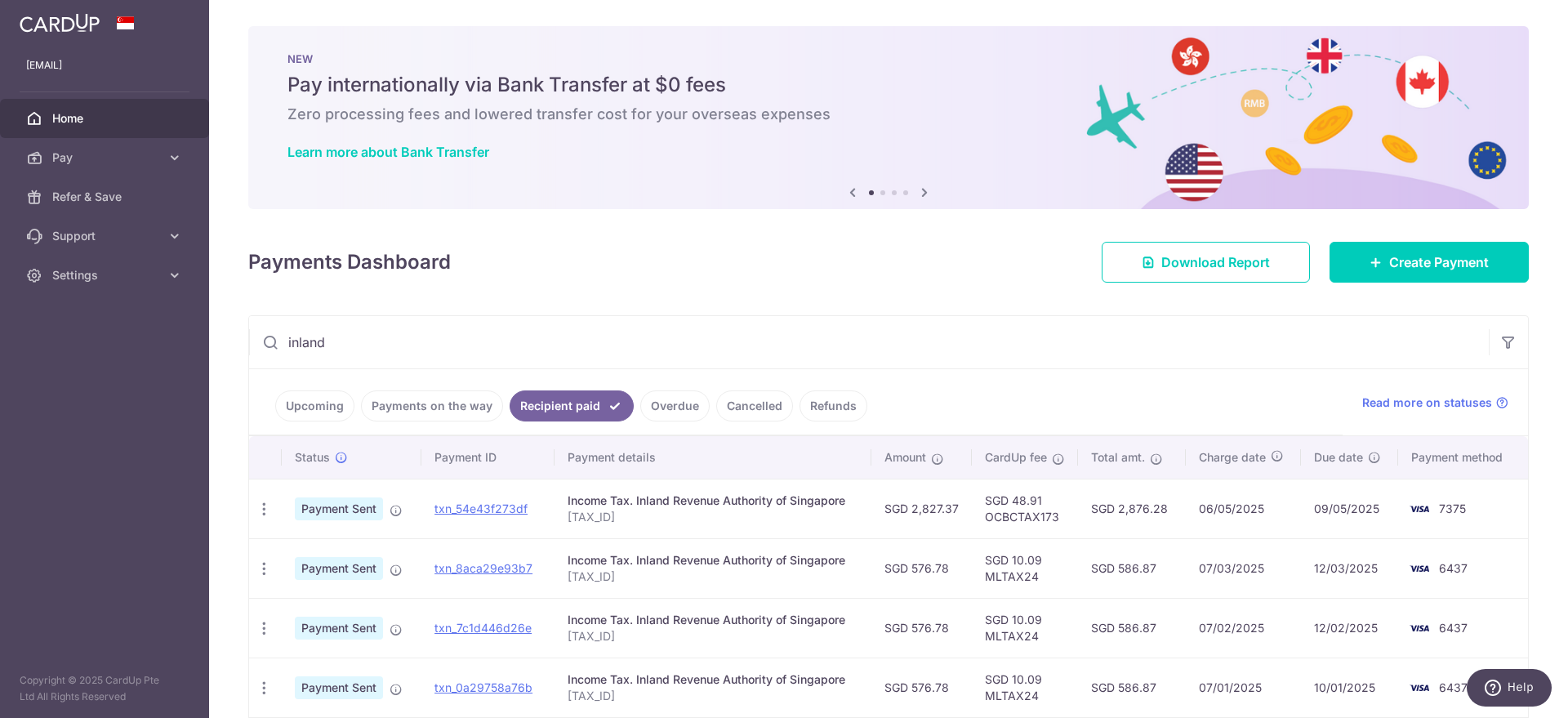 click on "Refunds" at bounding box center [833, 406] 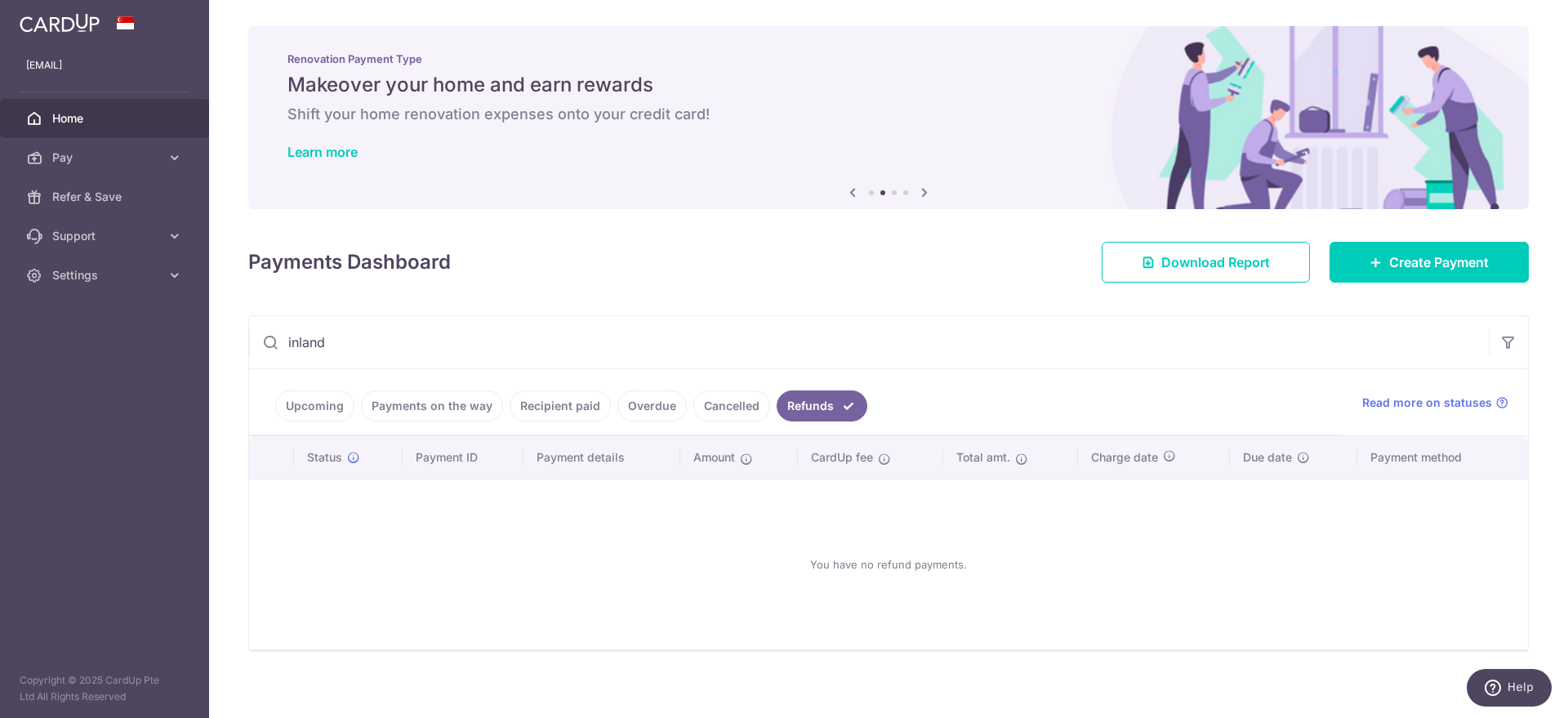 click on "Cancelled" at bounding box center [732, 406] 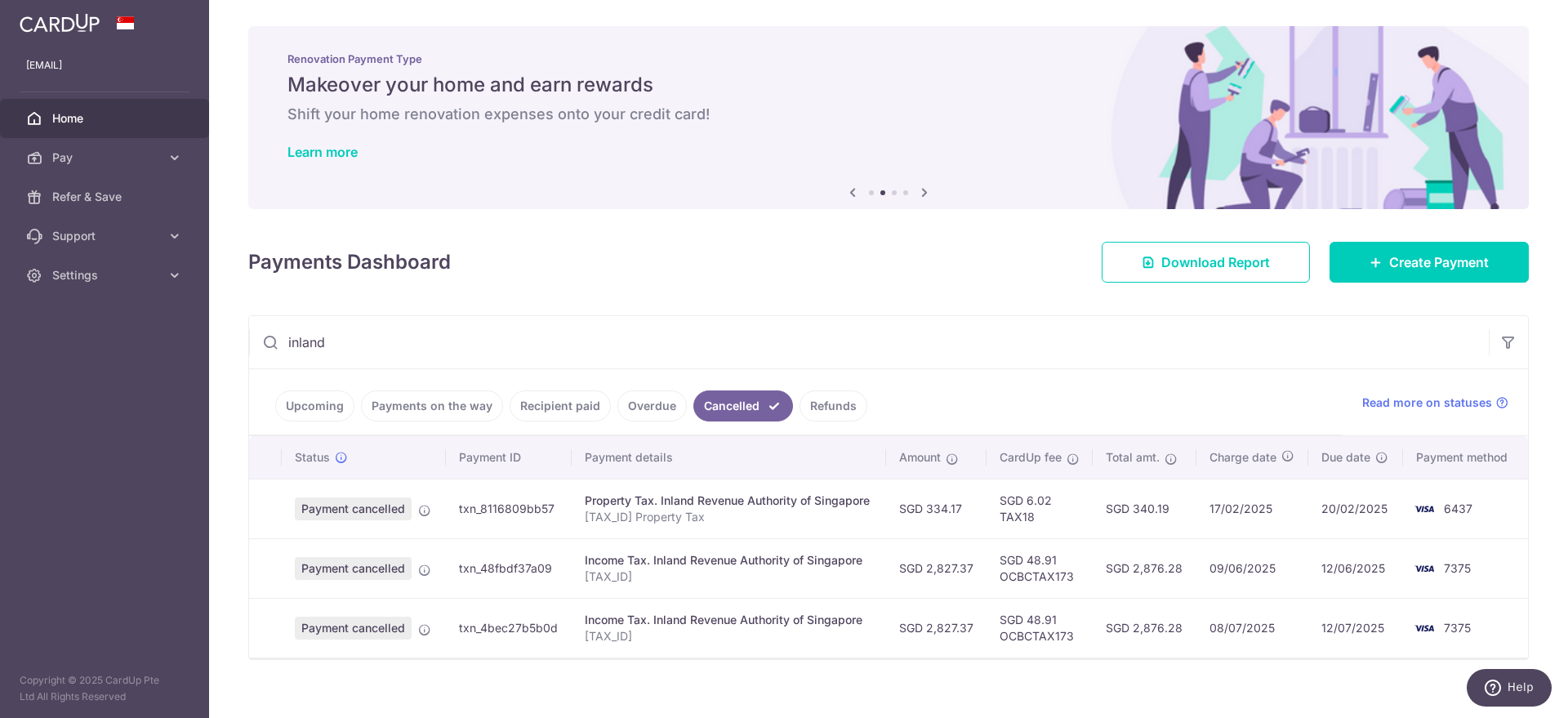 click on "Recipient paid" at bounding box center (560, 406) 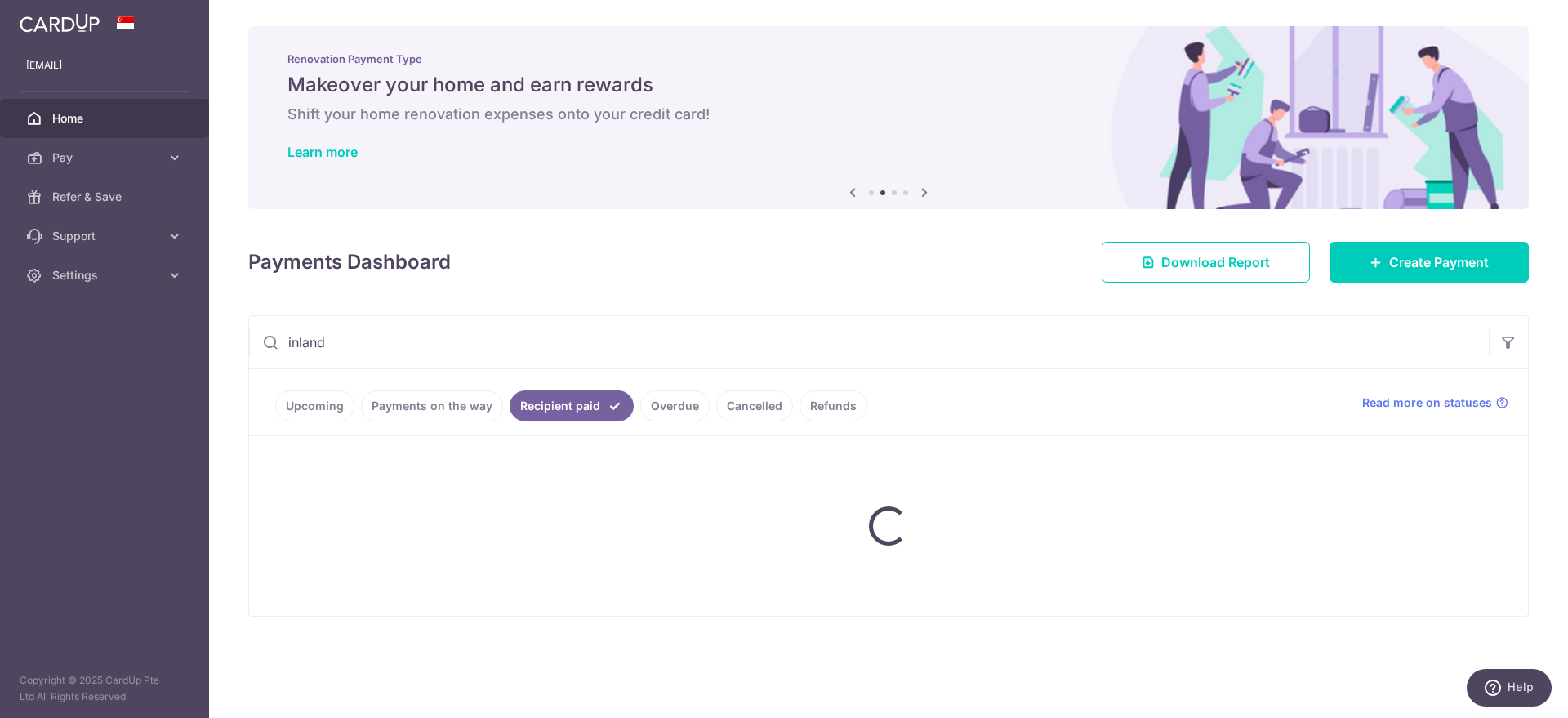click on "Upcoming
Payments on the way
Recipient paid
Overdue
Cancelled
Refunds" at bounding box center (795, 402) 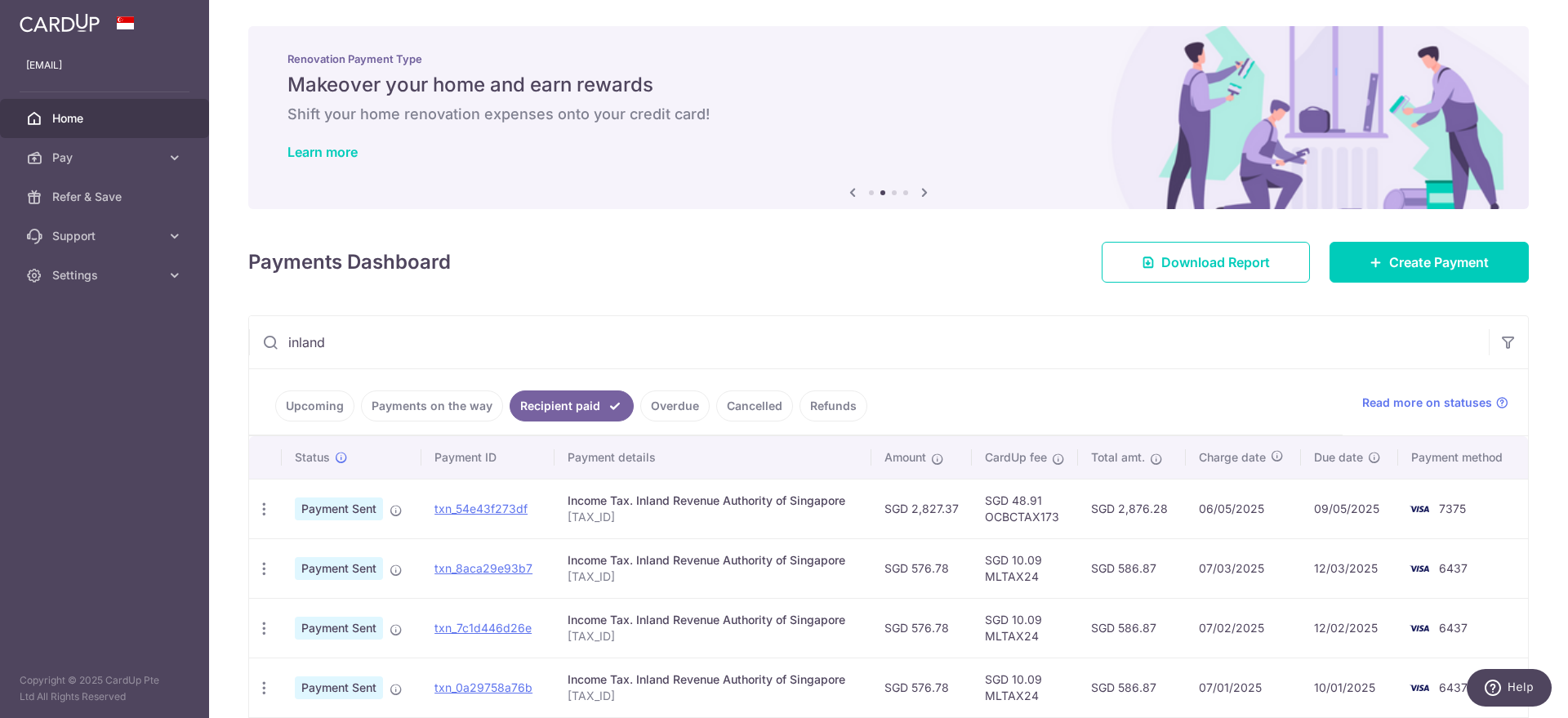 click on "Cancelled" at bounding box center (755, 406) 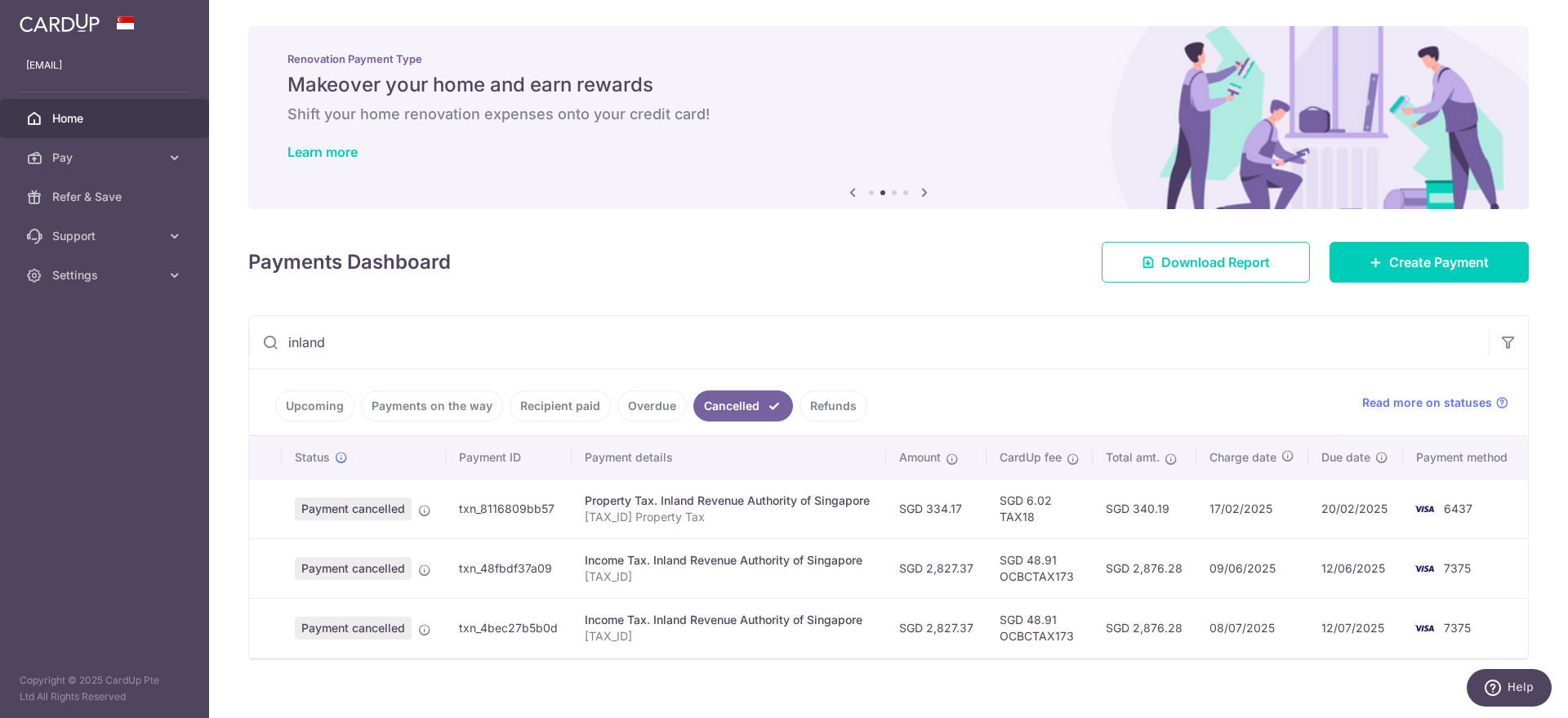 click on "Overdue" at bounding box center [652, 406] 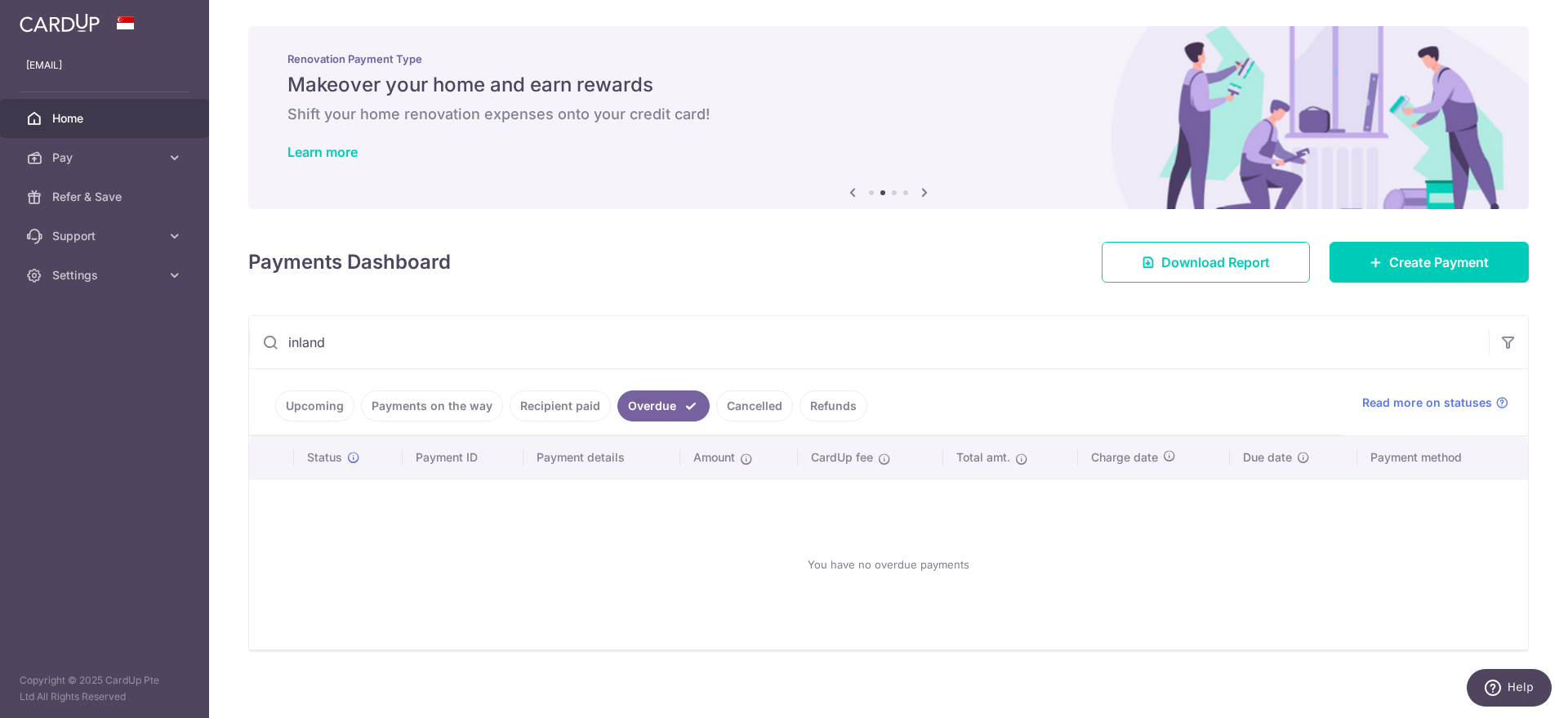 click on "Payments on the way" at bounding box center (432, 406) 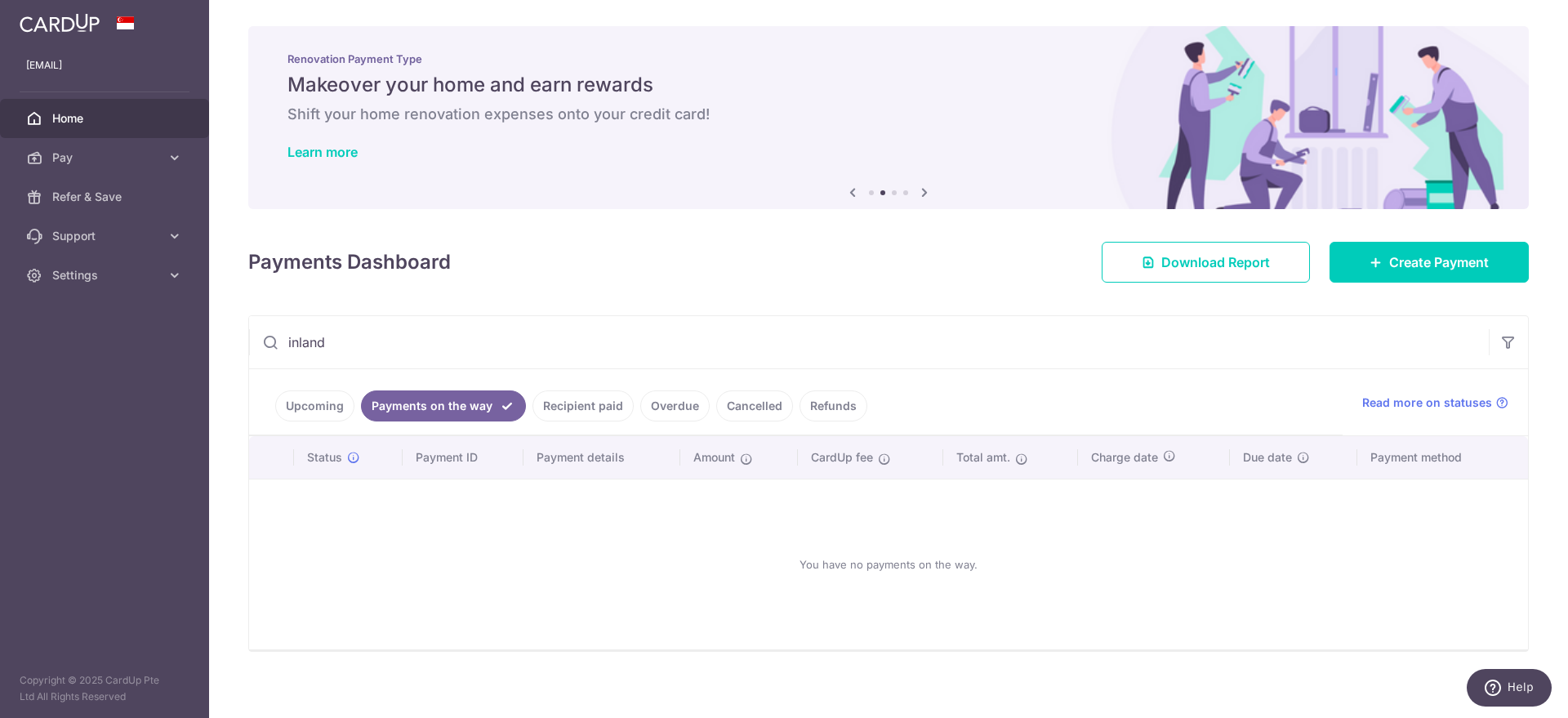 click on "Upcoming" at bounding box center [314, 406] 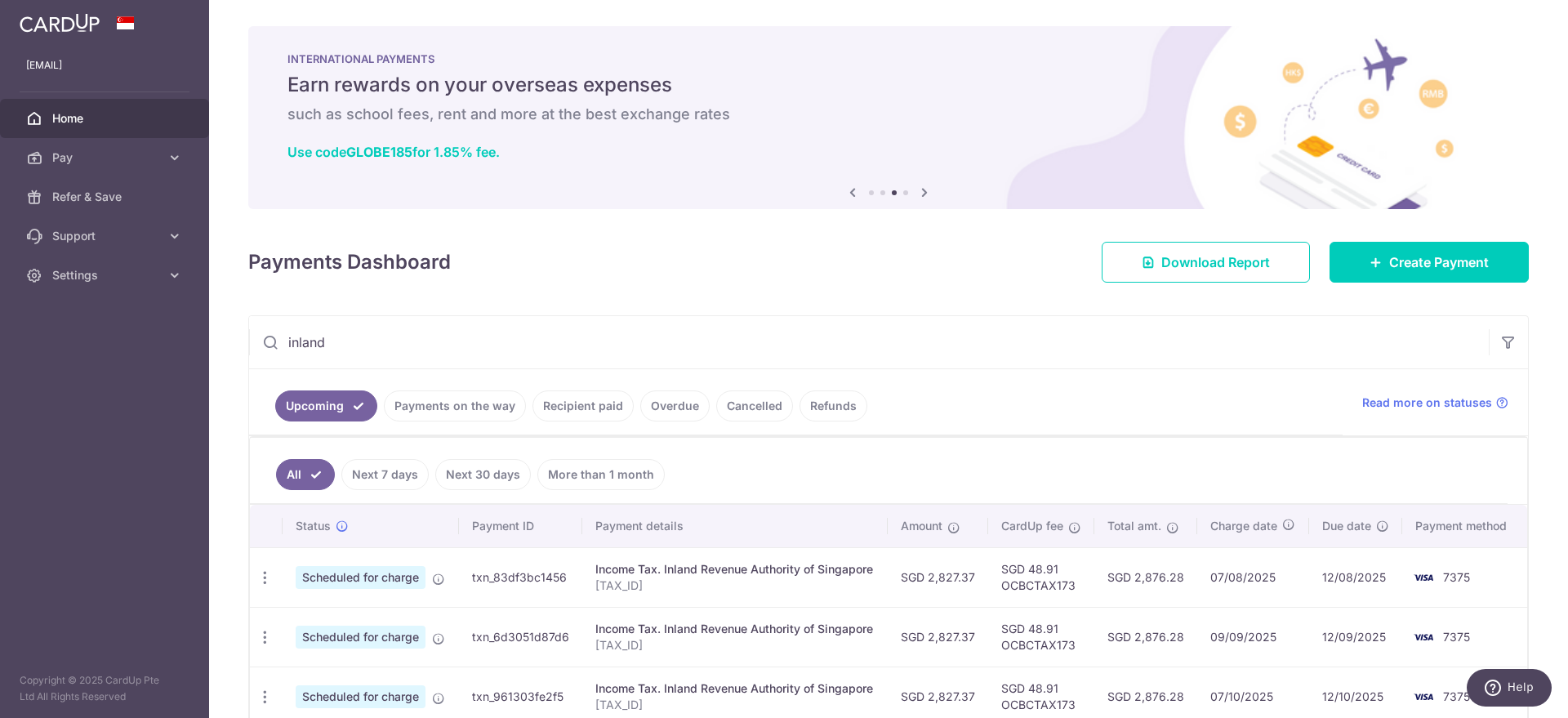 click on "Recipient paid" at bounding box center [583, 406] 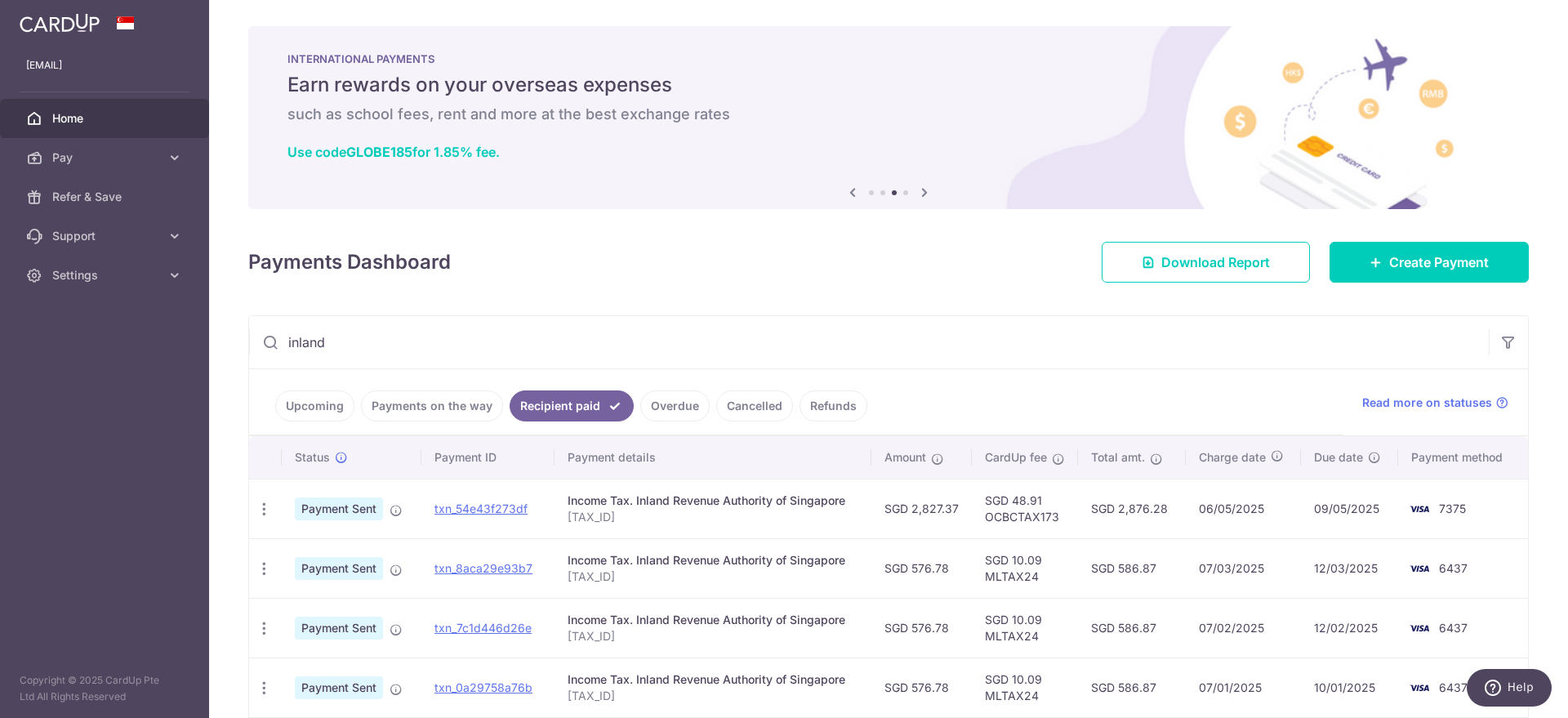 click on "Upcoming" at bounding box center (314, 406) 